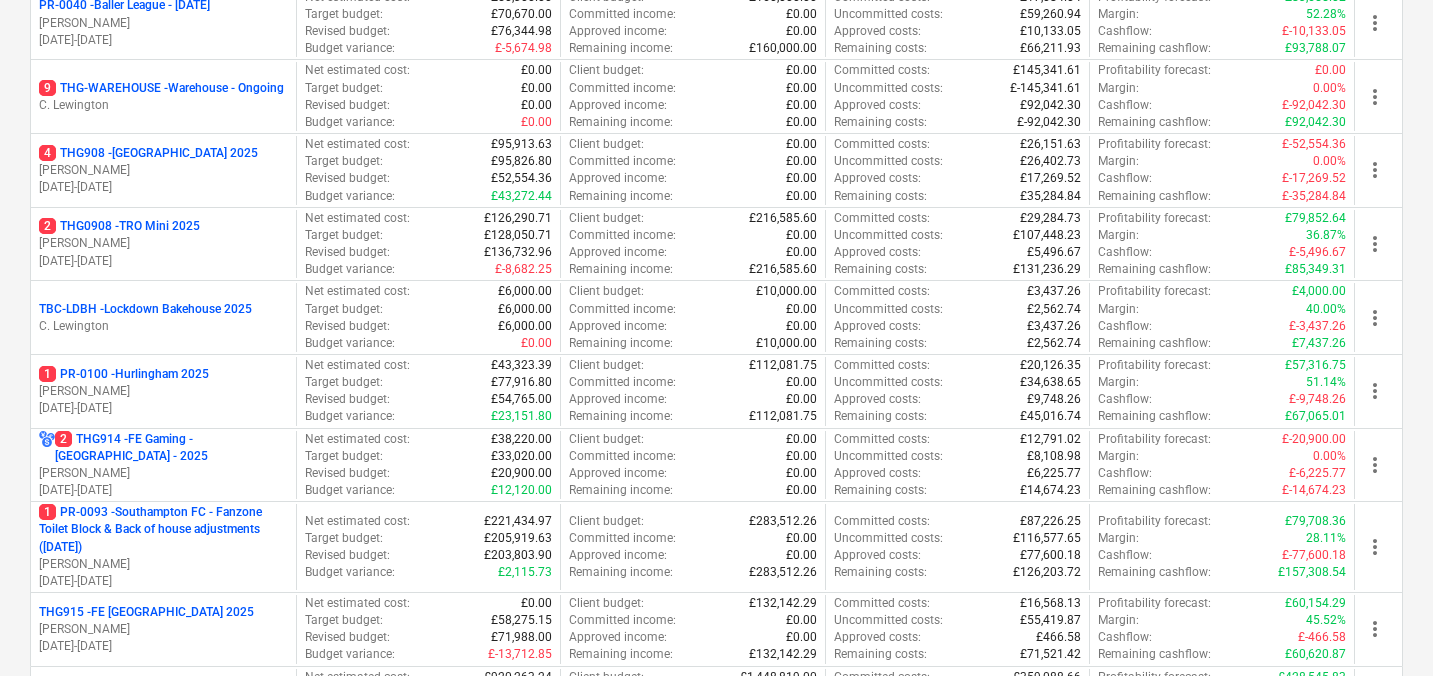 scroll, scrollTop: 782, scrollLeft: 0, axis: vertical 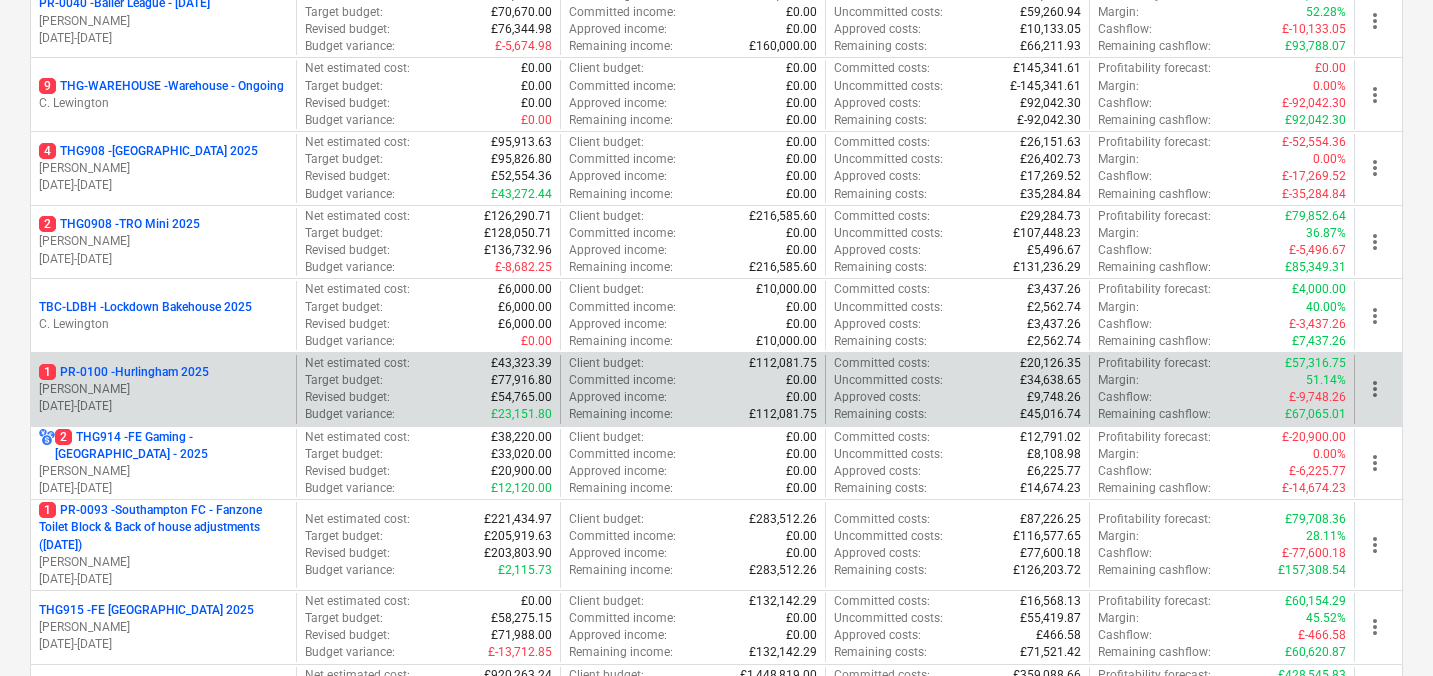 click on "1  PR-0100 -  Hurlingham 2025" at bounding box center [124, 372] 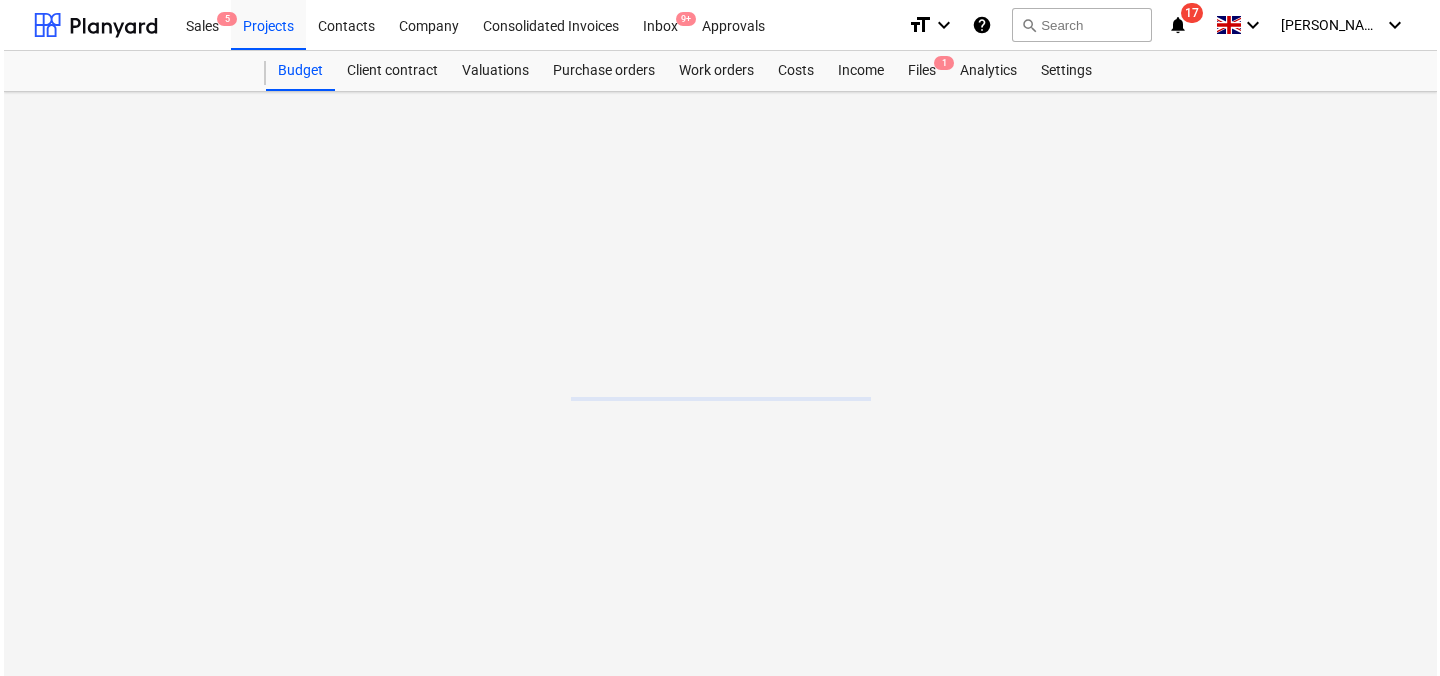 scroll, scrollTop: 0, scrollLeft: 0, axis: both 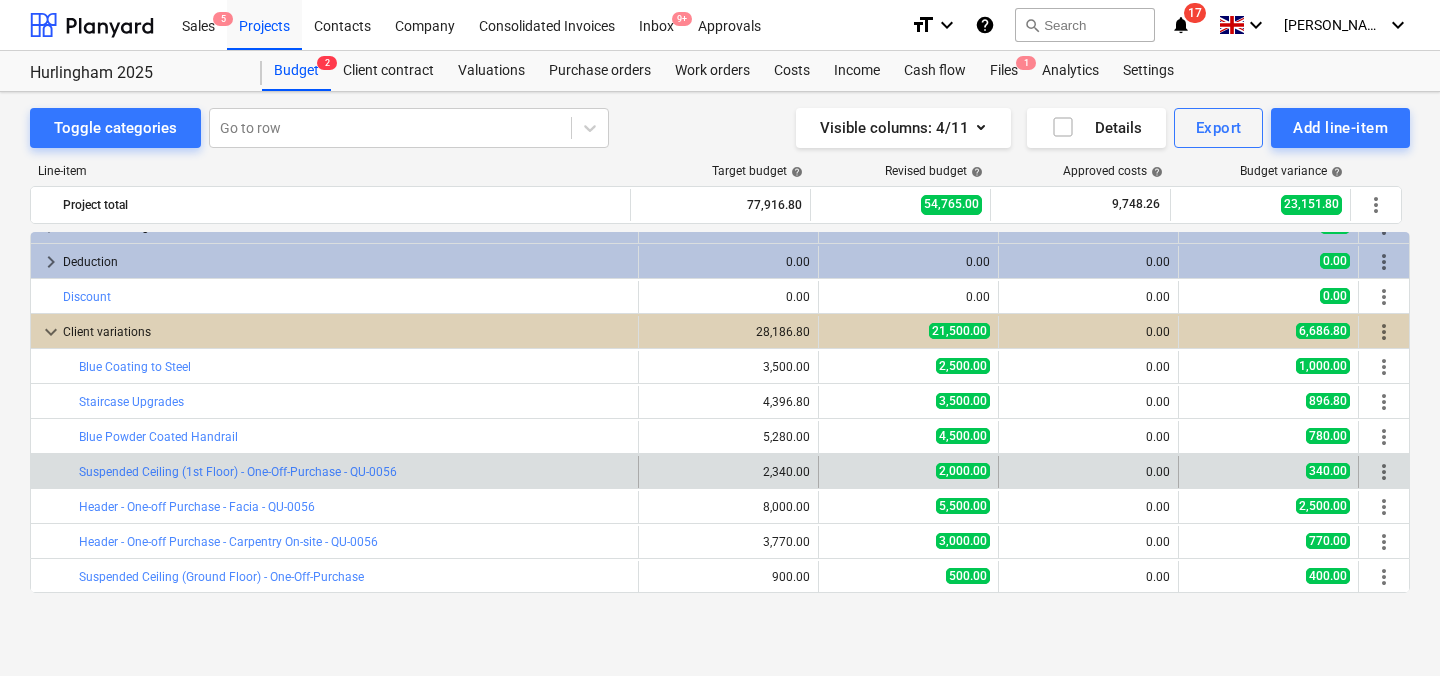 click on "340.00" at bounding box center (1268, 471) 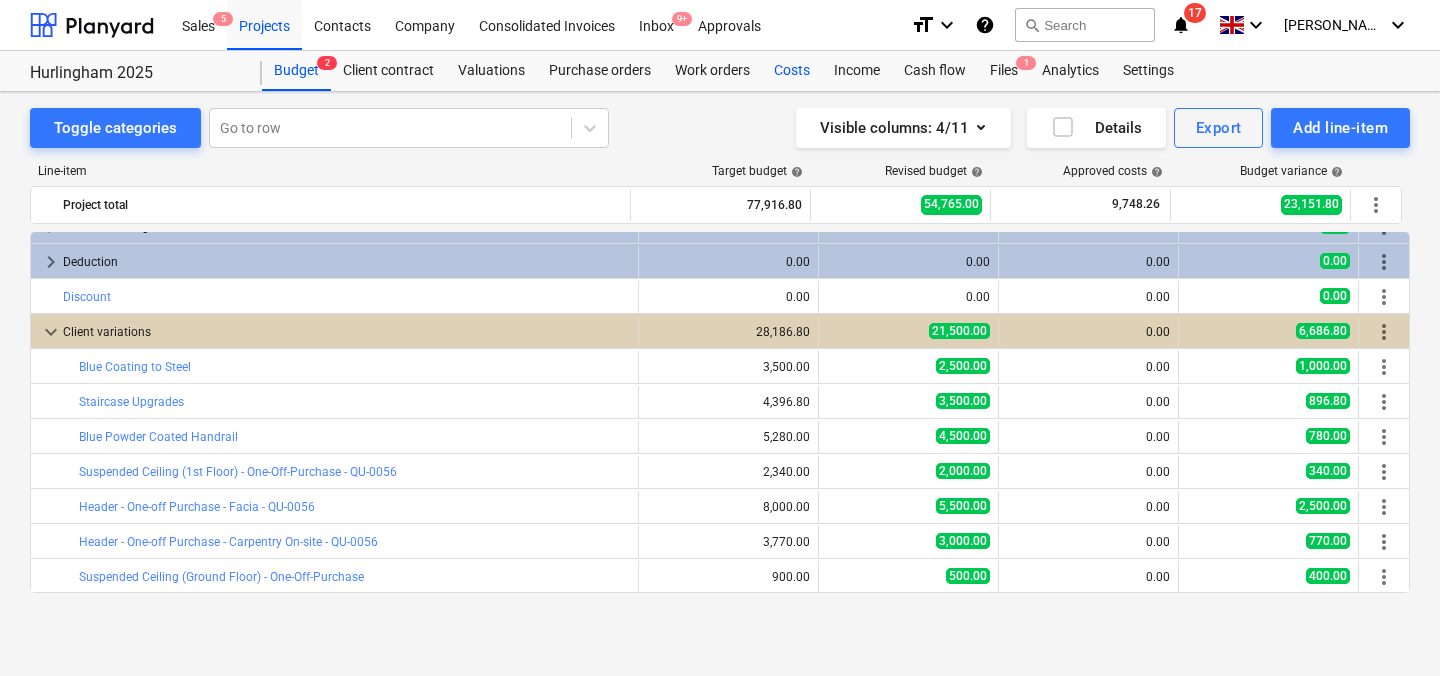 click on "Costs" at bounding box center [792, 71] 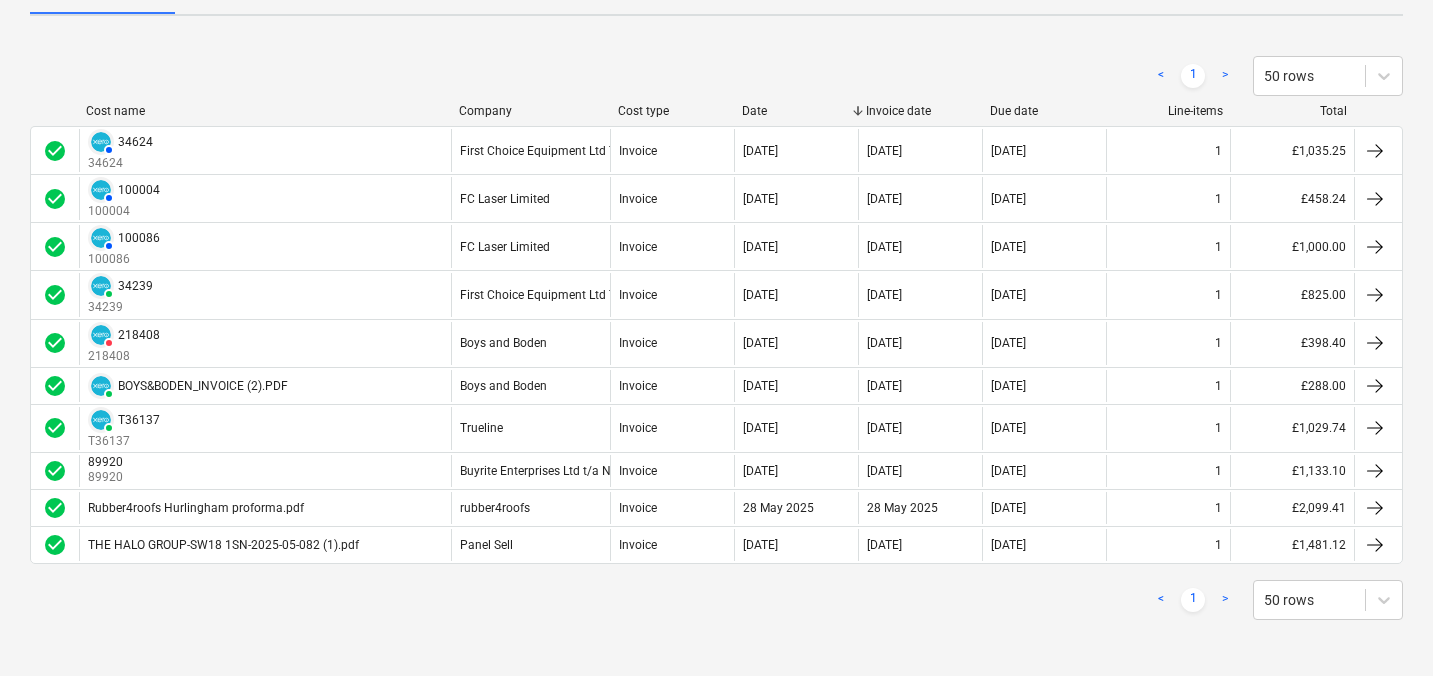 scroll, scrollTop: 0, scrollLeft: 0, axis: both 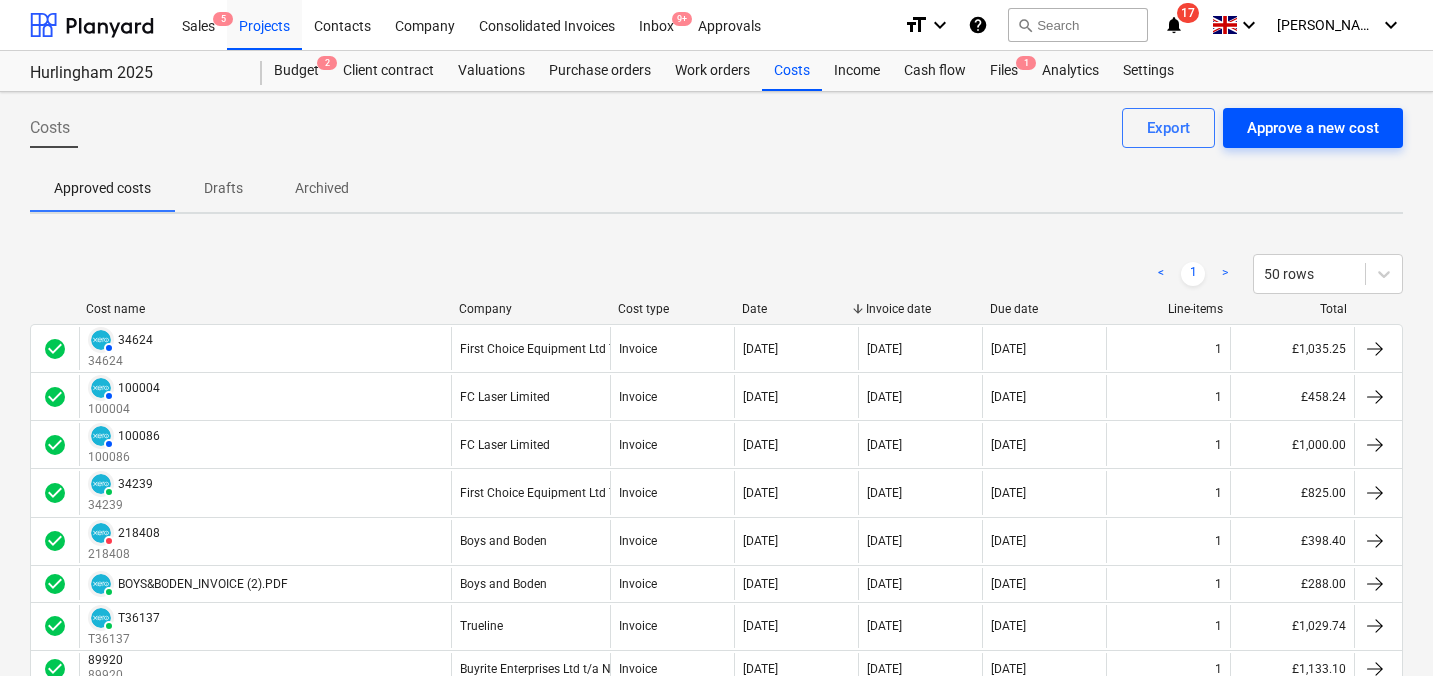 click on "Approve a new cost" at bounding box center (1313, 128) 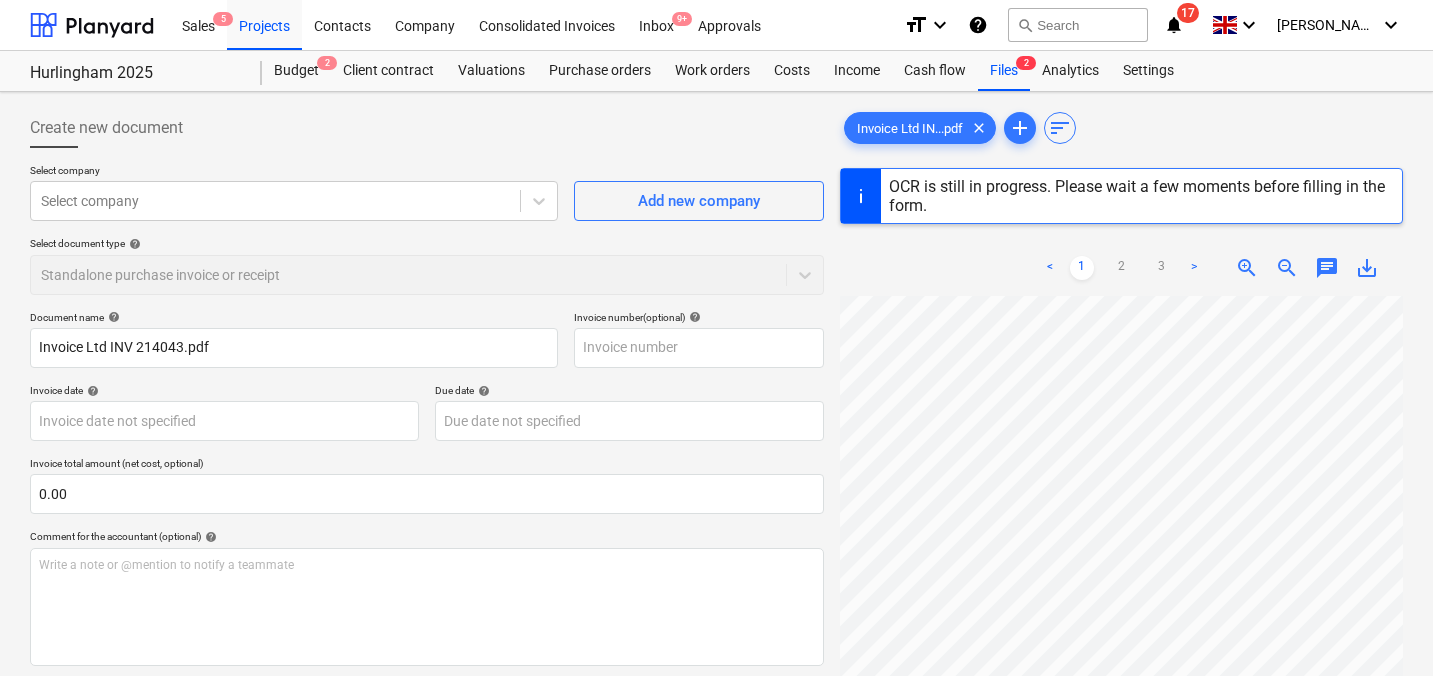 click on "Create new document" at bounding box center (427, 128) 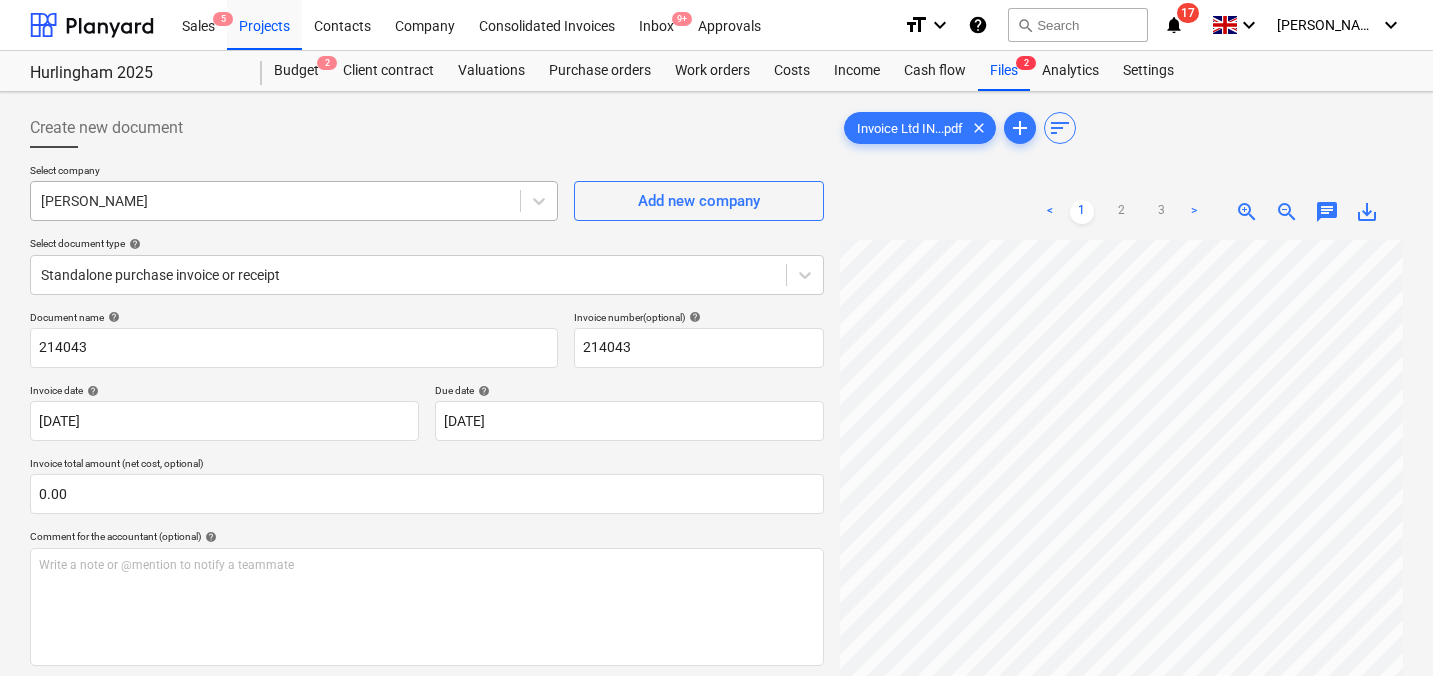 click at bounding box center [275, 201] 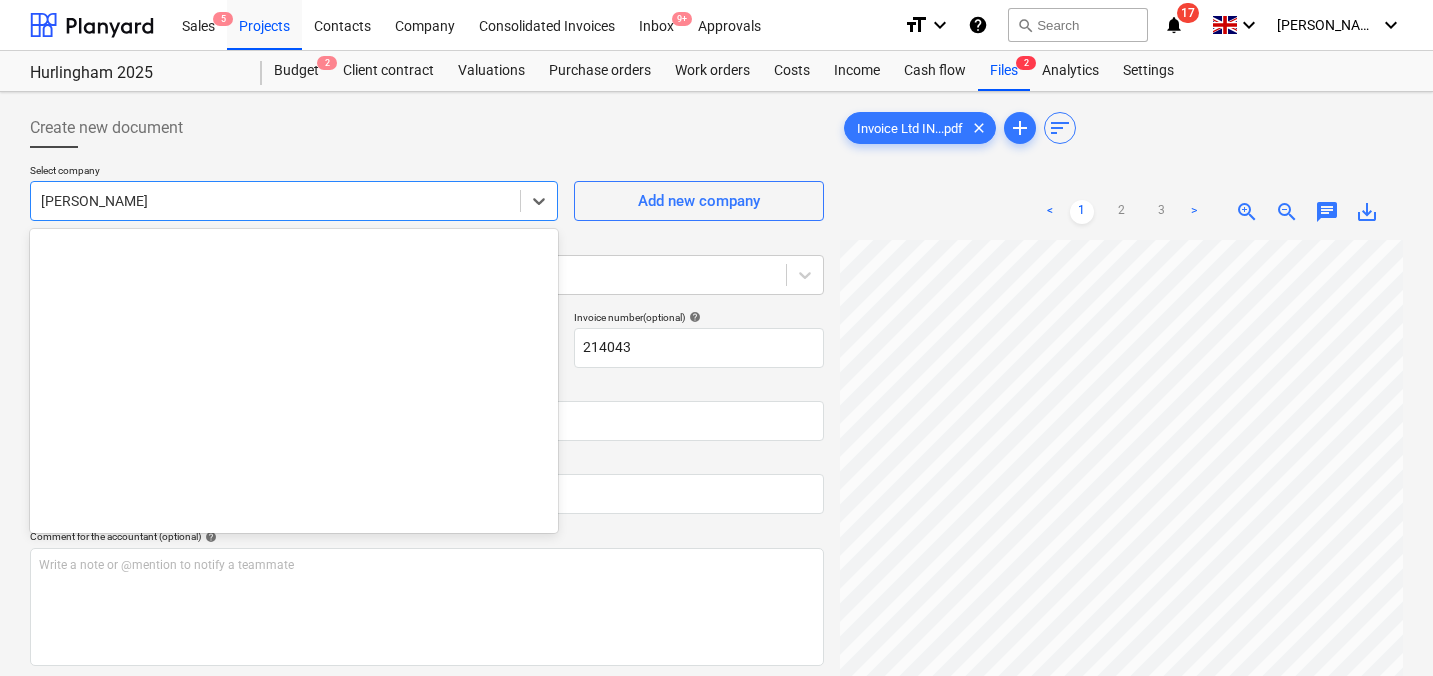 scroll, scrollTop: 21000, scrollLeft: 0, axis: vertical 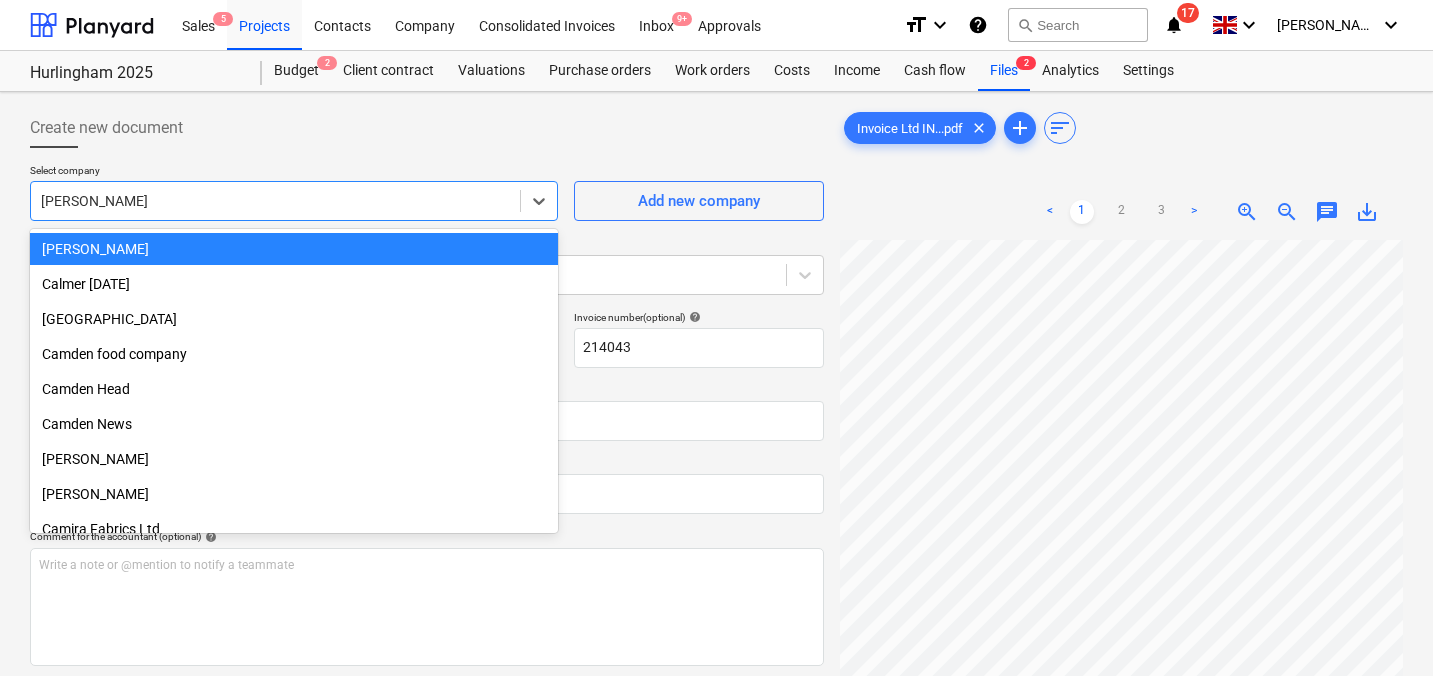 click at bounding box center (427, 156) 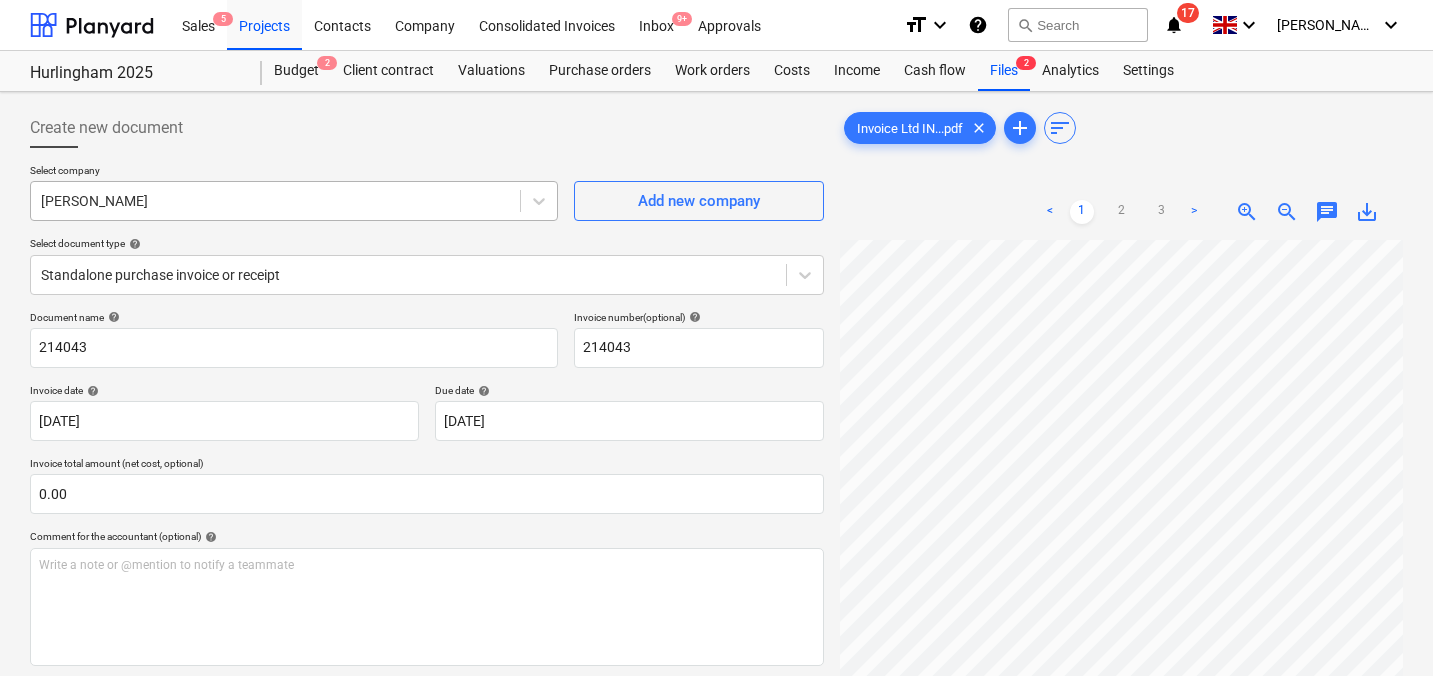 click at bounding box center (275, 201) 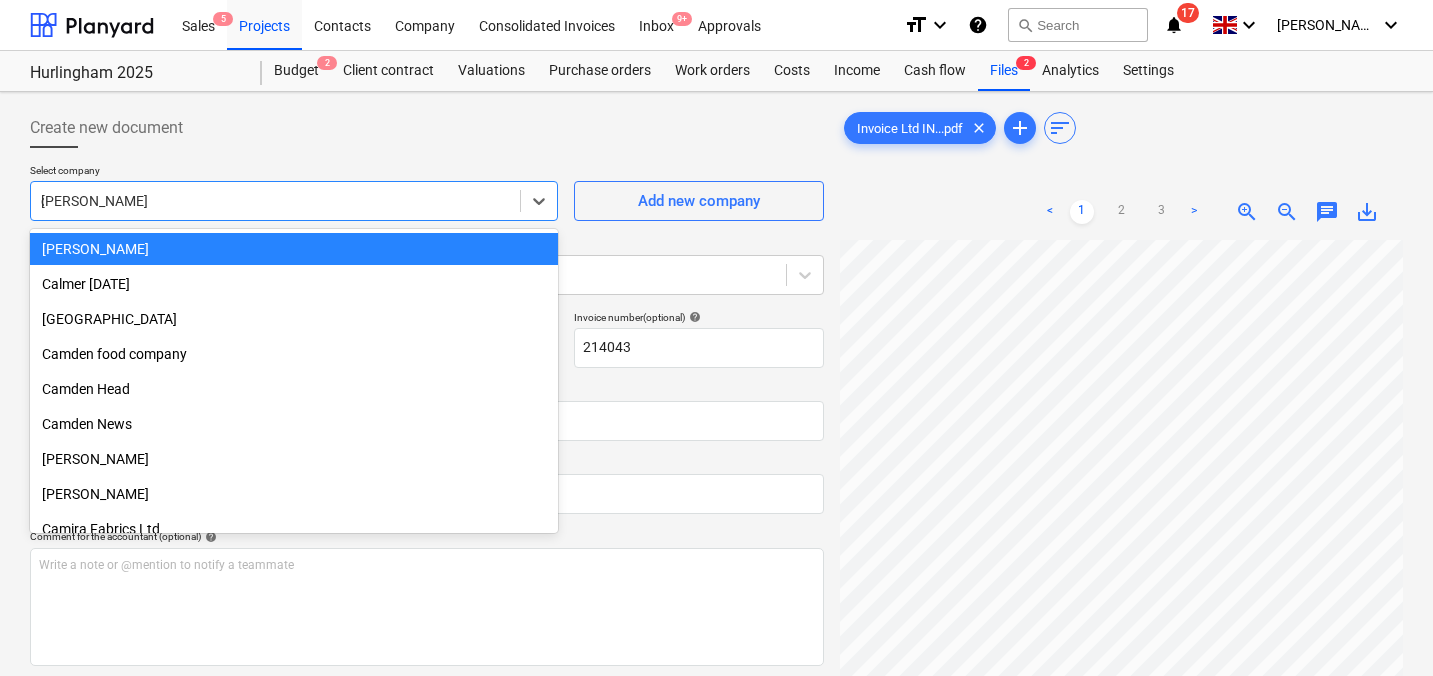 scroll, scrollTop: 8835, scrollLeft: 0, axis: vertical 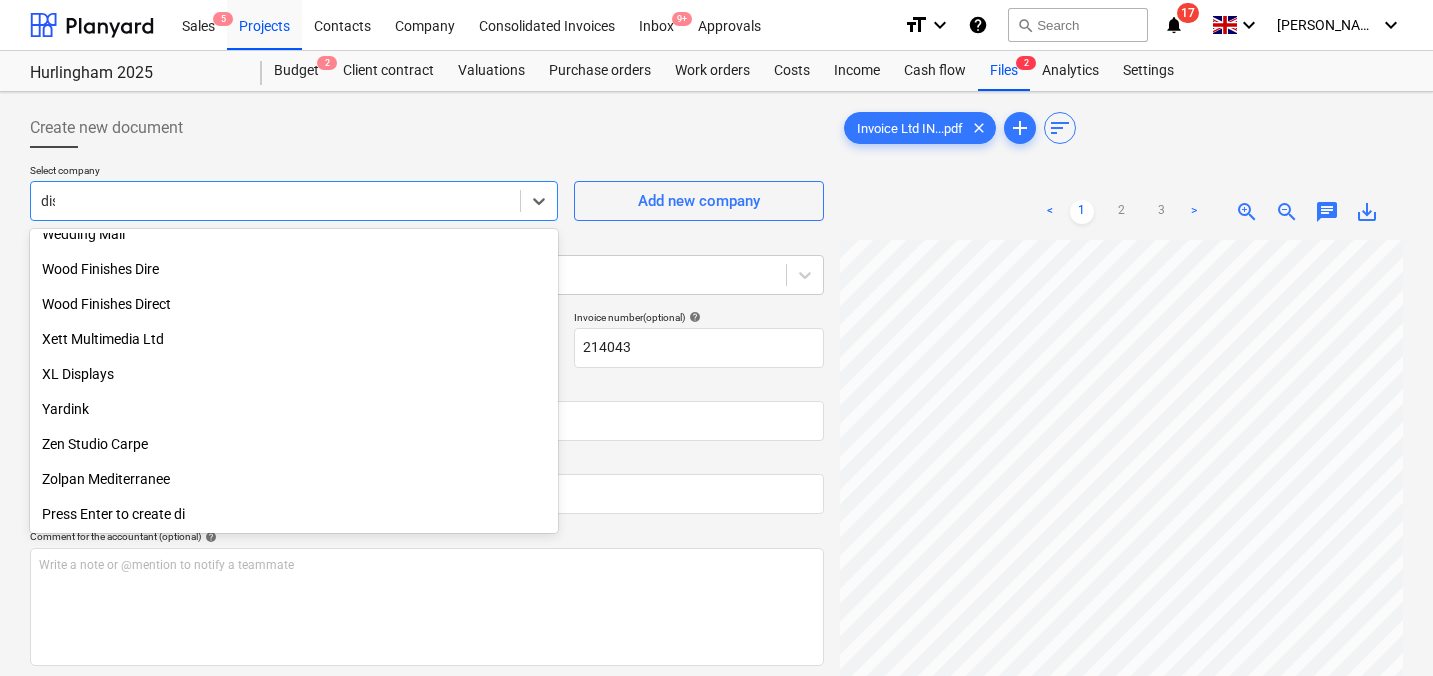 type on "disp" 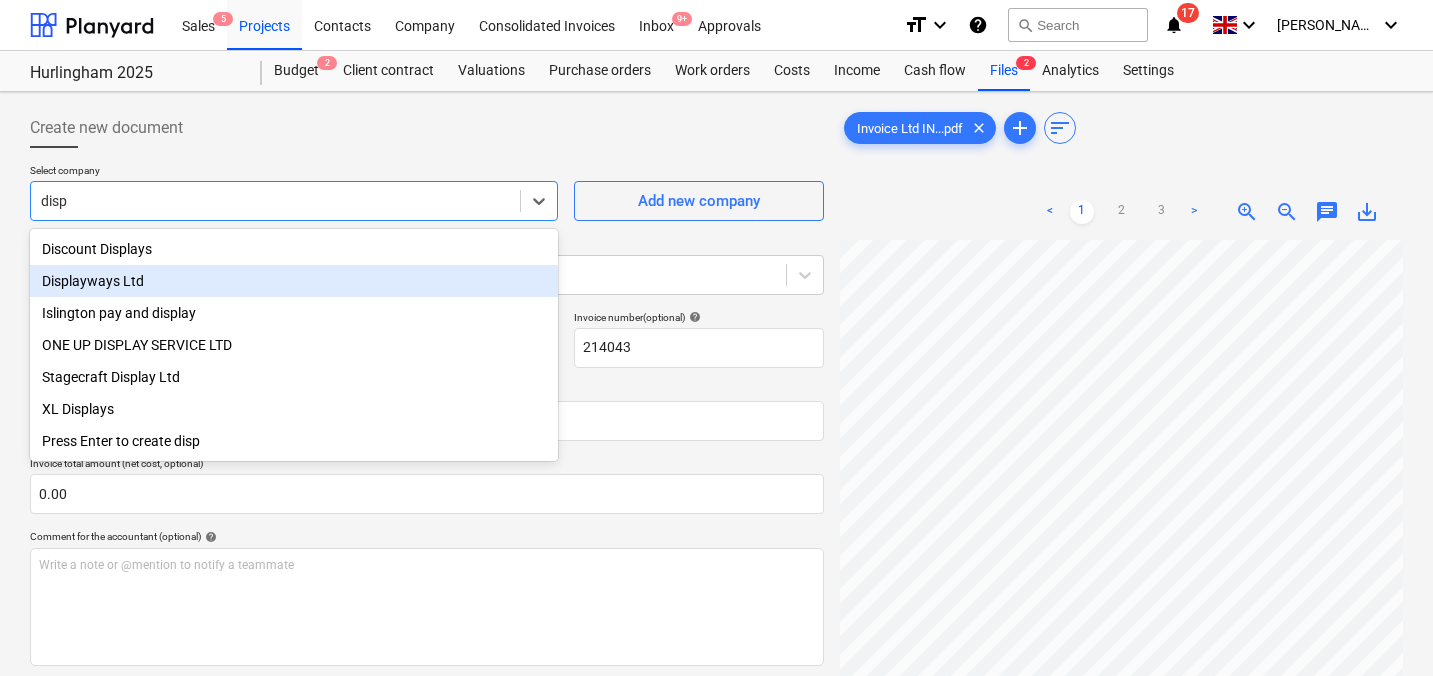 click on "Displayways Ltd" at bounding box center (294, 281) 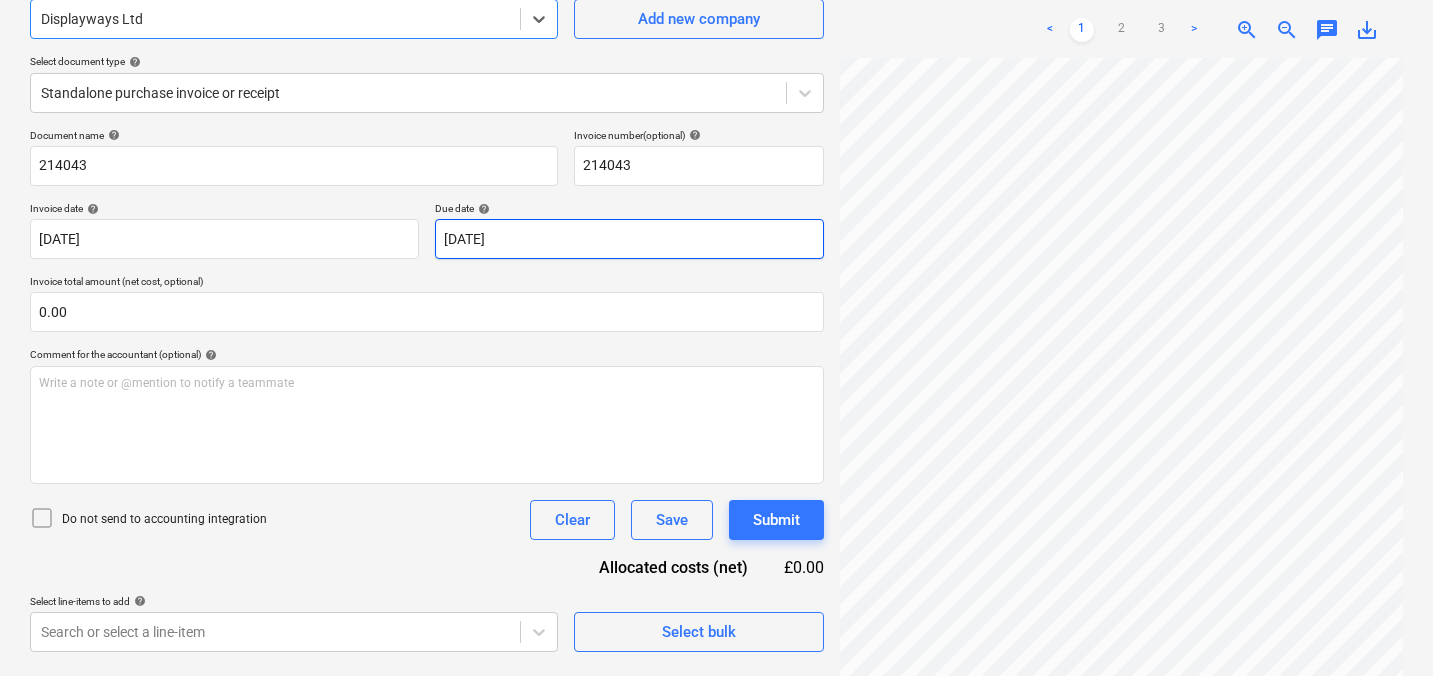 scroll, scrollTop: 184, scrollLeft: 0, axis: vertical 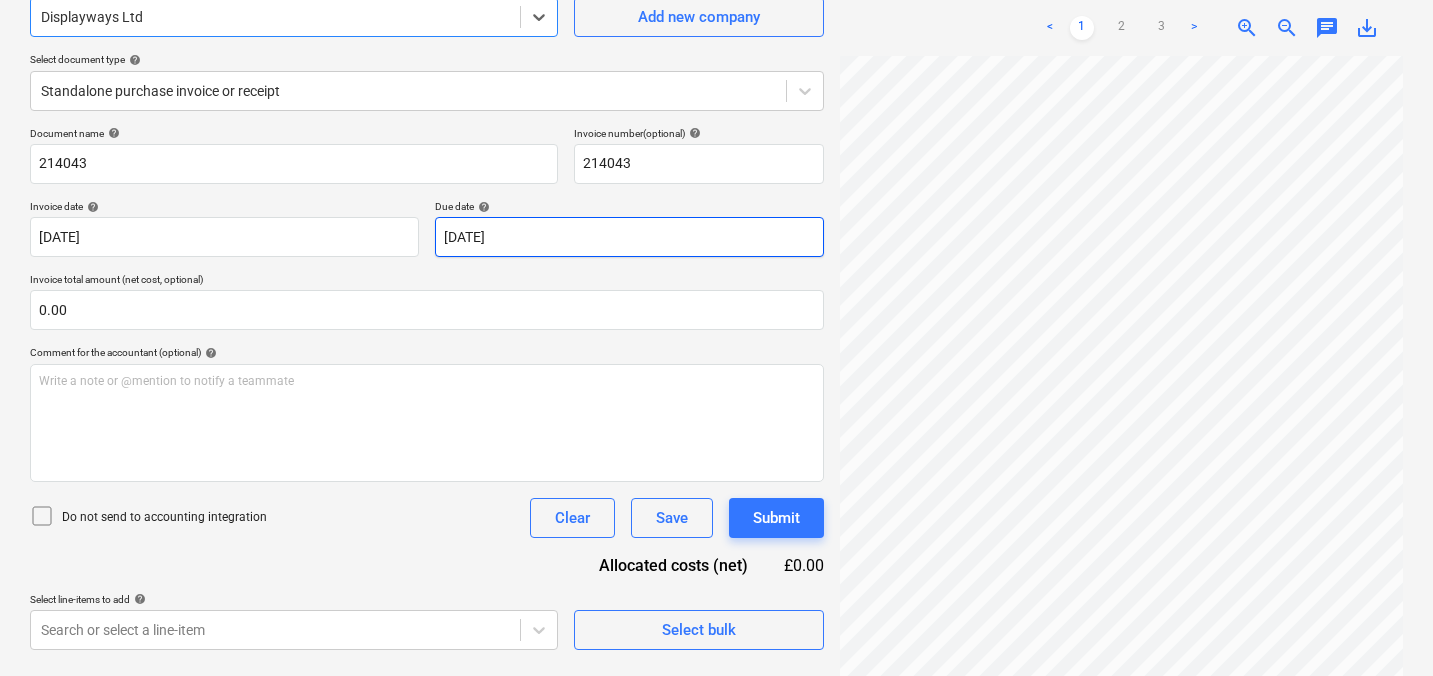 click on "Sales 5 Projects Contacts Company Consolidated Invoices Inbox 9+ Approvals format_size keyboard_arrow_down help search Search notifications 17 keyboard_arrow_down S. Dionis keyboard_arrow_down Hurlingham 2025 Budget 2 Client contract Valuations Purchase orders Work orders Costs Income Cash flow Files 2 Analytics Settings Create new document Select company option Displayways Ltd  , selected.   Select is focused ,type to refine list, press Down to open the menu,  Displayways Ltd   Add new company Select document type help Standalone purchase invoice or receipt Document name help 214043 Invoice number  (optional) help 214043 Invoice date help 01 Jul 2025 01.07.2025 Press the down arrow key to interact with the calendar and
select a date. Press the question mark key to get the keyboard shortcuts for changing dates. Due date help 31 Jul 2025 31.07.2025 Press the down arrow key to interact with the calendar and
select a date. Press the question mark key to get the keyboard shortcuts for changing dates. <" at bounding box center [716, 154] 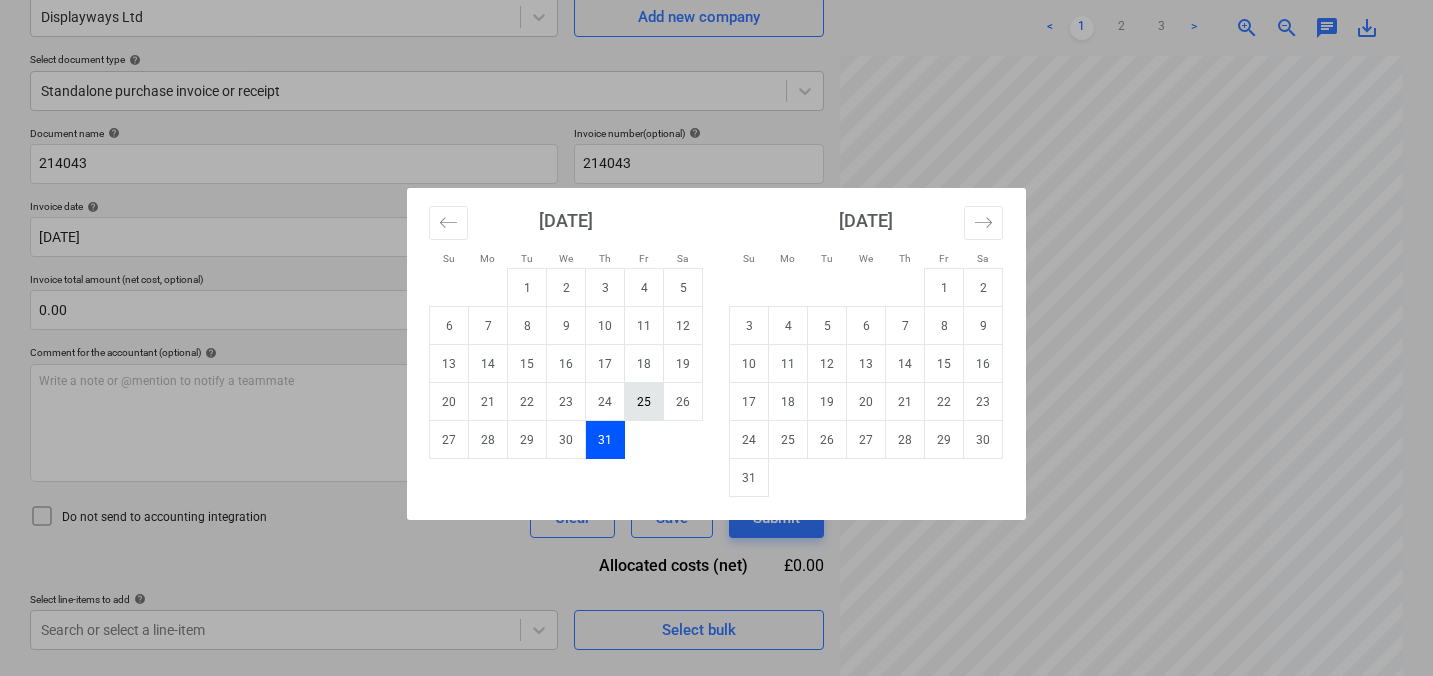 click on "25" at bounding box center (644, 402) 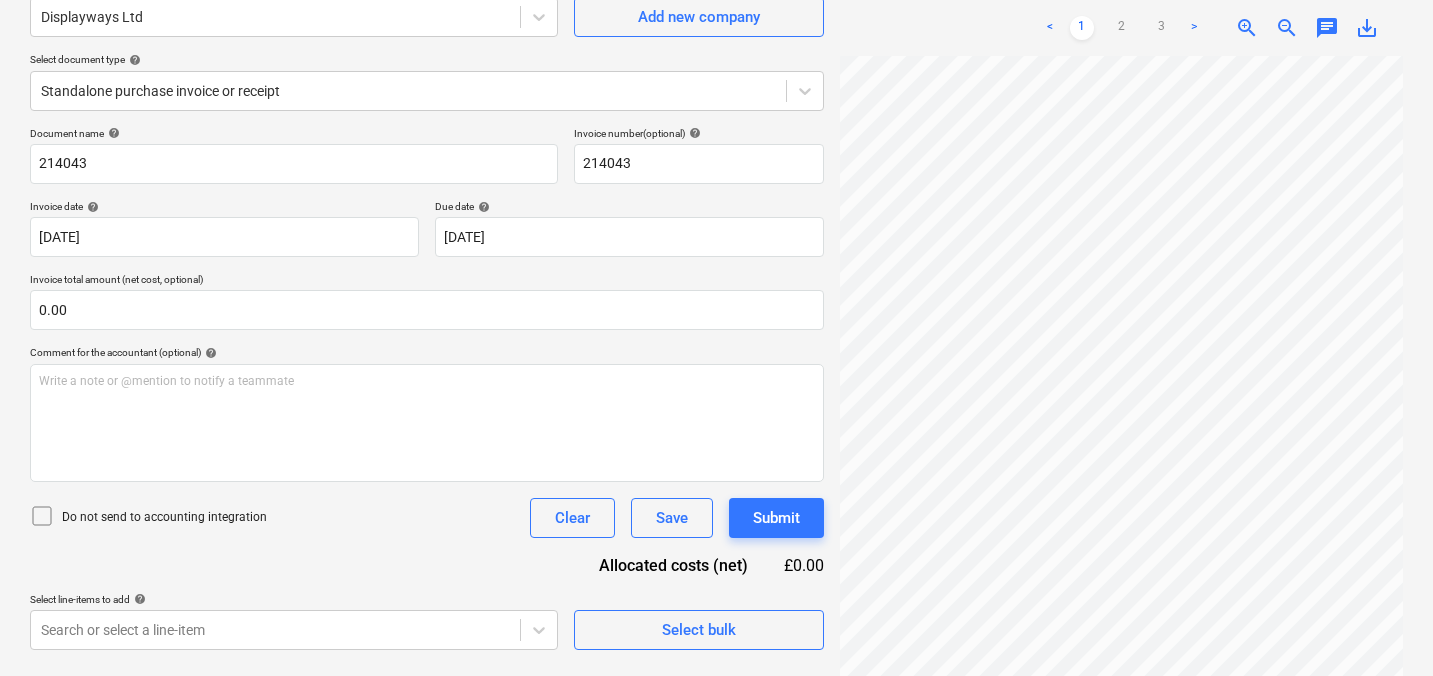 scroll, scrollTop: 200, scrollLeft: 0, axis: vertical 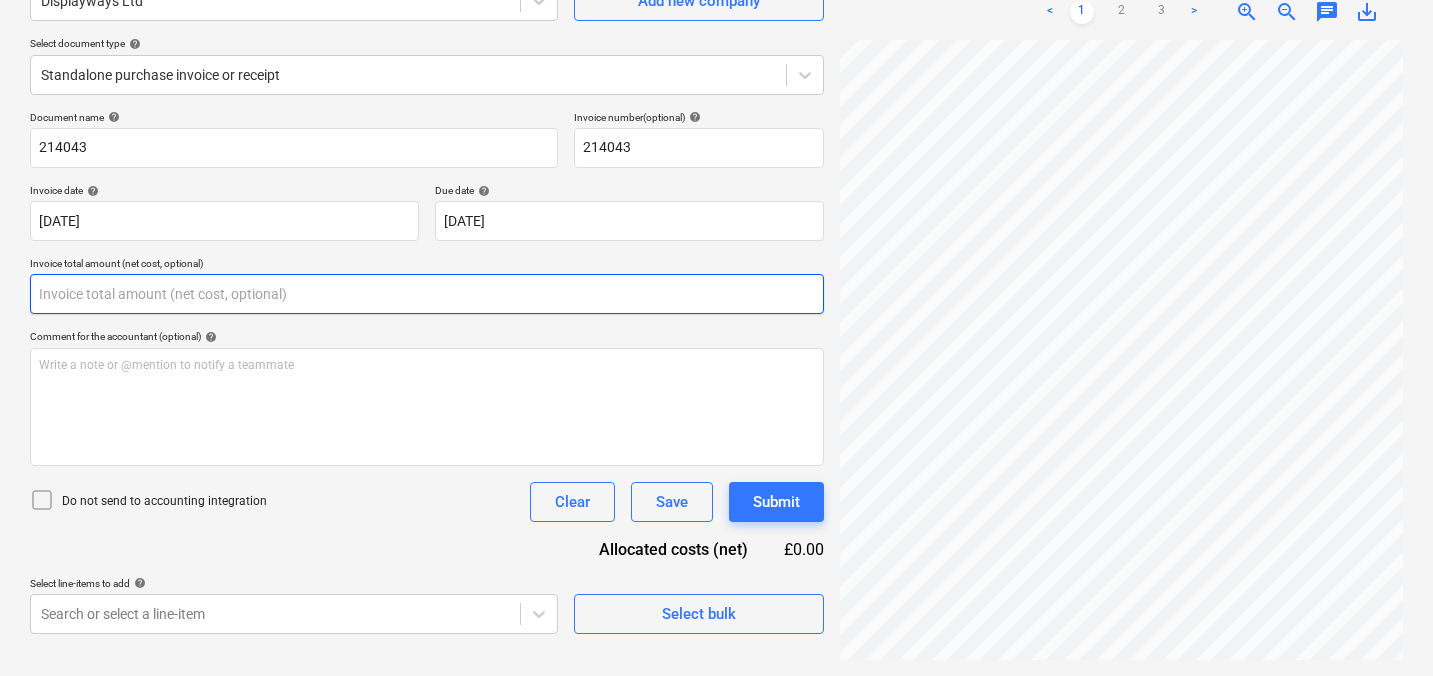 click at bounding box center (427, 294) 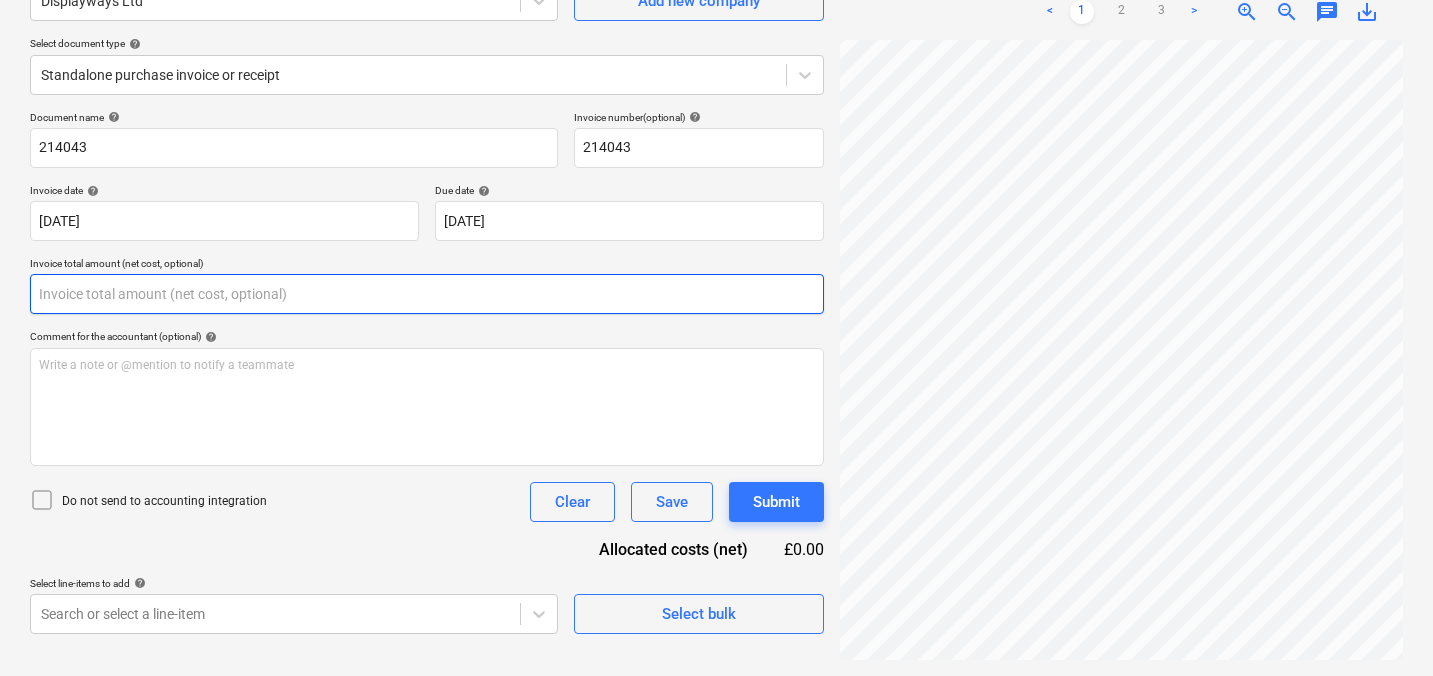scroll, scrollTop: 237, scrollLeft: 43, axis: both 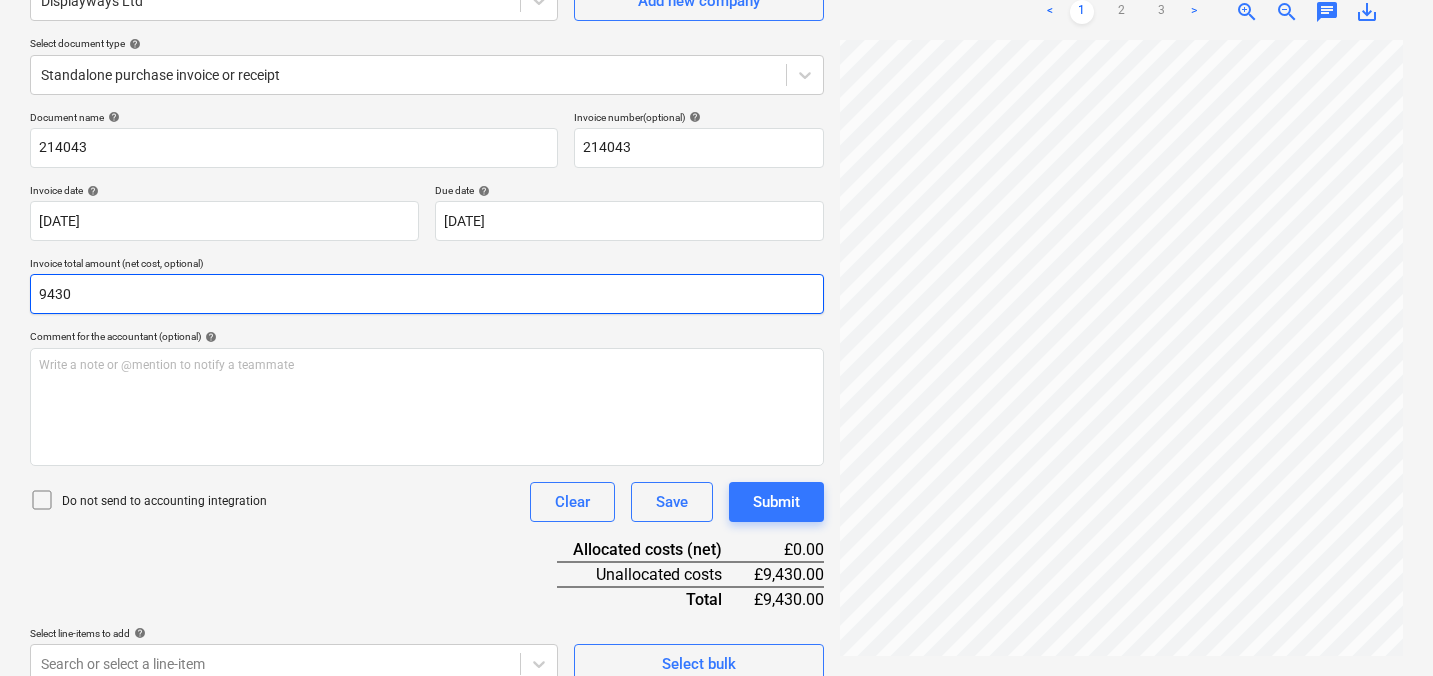 type on "9430" 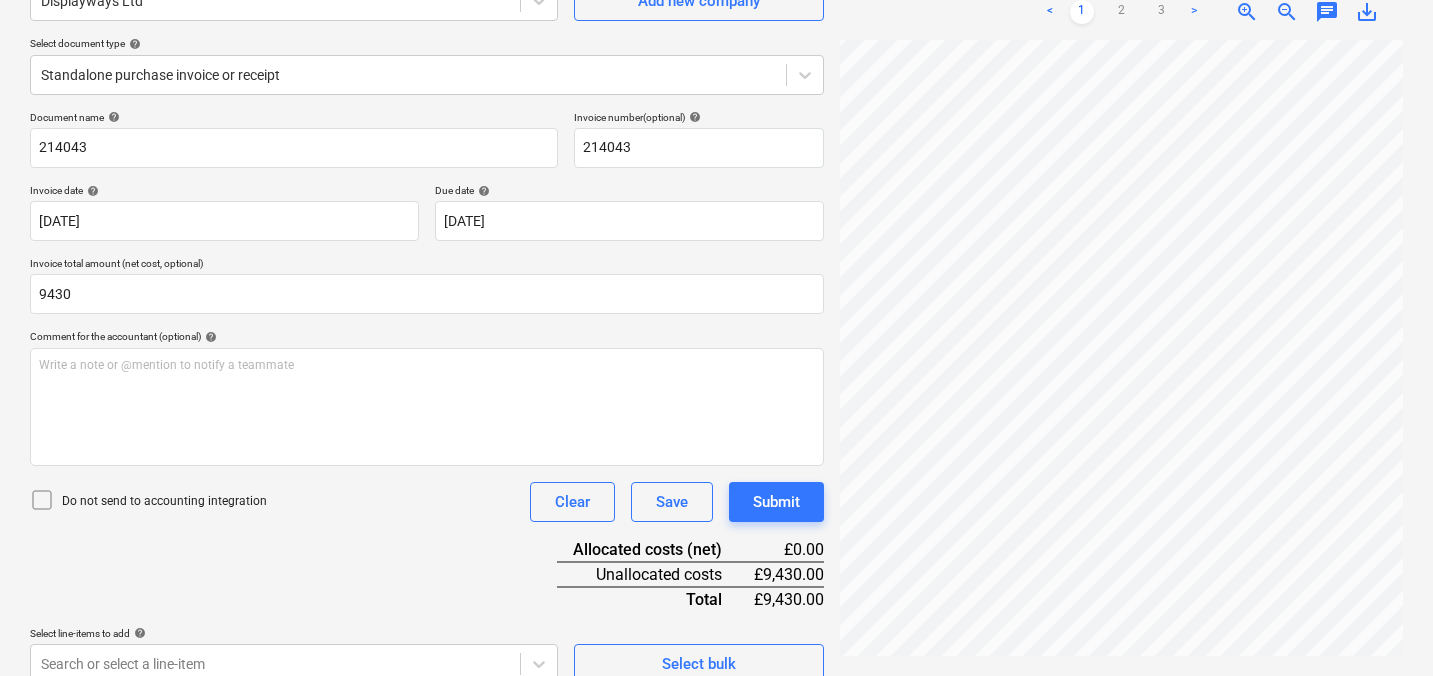 click on "Document name help 214043 Invoice number  (optional) help 214043 Invoice date help 01 Jul 2025 01.07.2025 Press the down arrow key to interact with the calendar and
select a date. Press the question mark key to get the keyboard shortcuts for changing dates. Due date help 25 Jul 2025 25.07.2025 Press the down arrow key to interact with the calendar and
select a date. Press the question mark key to get the keyboard shortcuts for changing dates. Invoice total amount (net cost, optional) 9430 Comment for the accountant (optional) help Write a note or @mention to notify a teammate ﻿ Do not send to accounting integration Clear Save Submit Allocated costs (net) £0.00 Unallocated costs £9,430.00 Total £9,430.00 Select line-items to add help Search or select a line-item Select bulk" at bounding box center [427, 397] 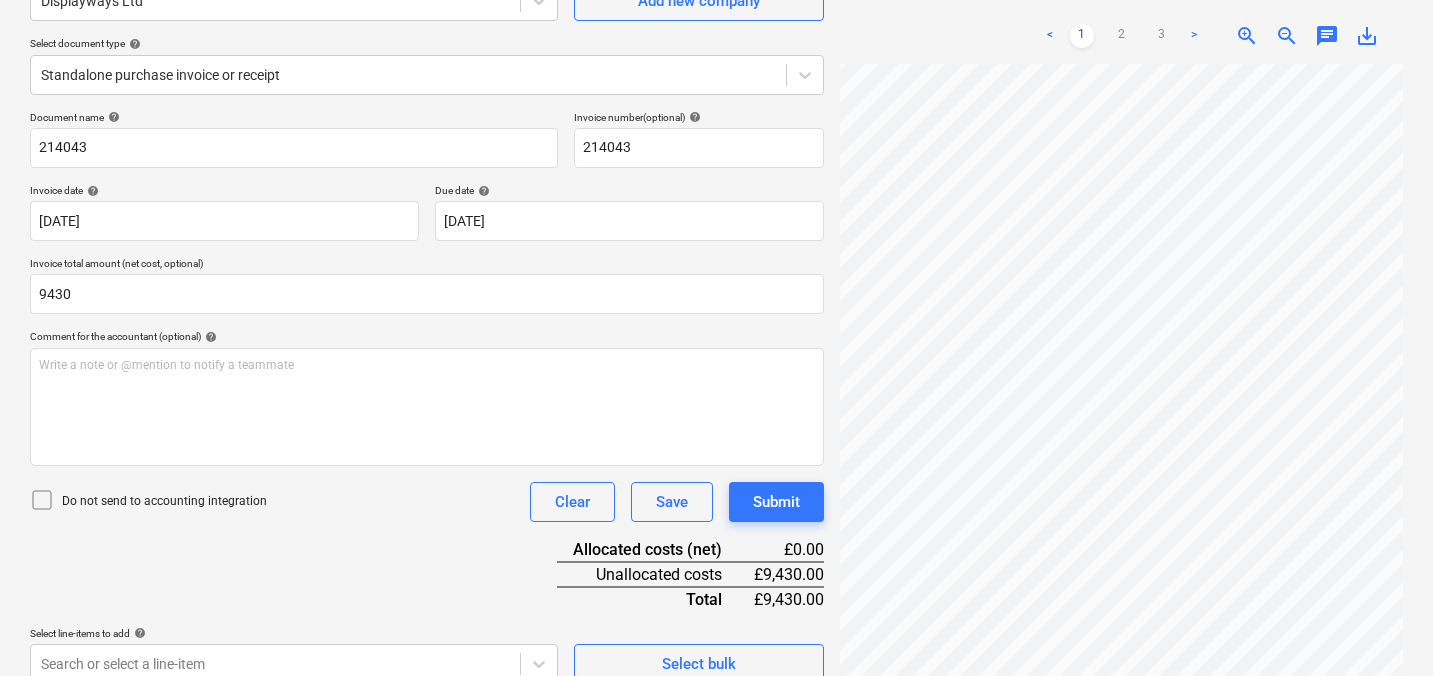 scroll, scrollTop: 224, scrollLeft: 0, axis: vertical 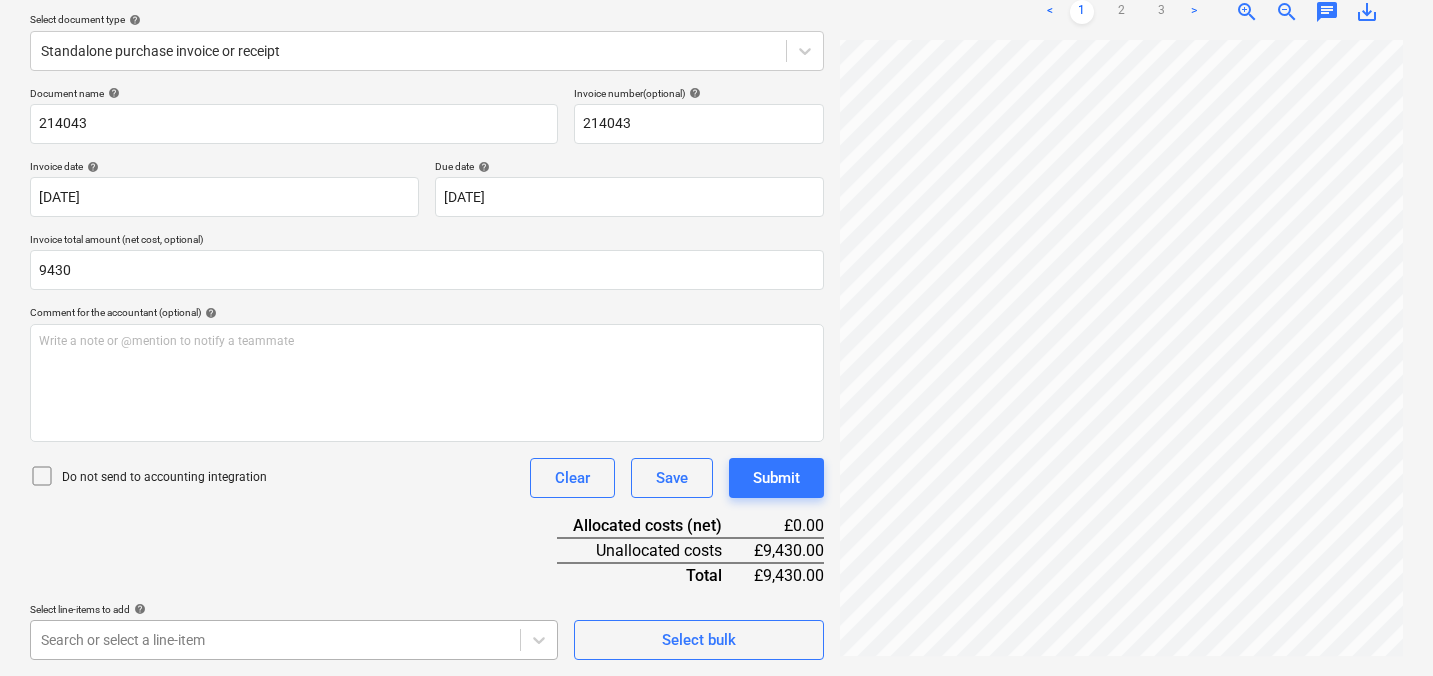 click on "Sales 5 Projects Contacts Company Consolidated Invoices Inbox 9+ Approvals format_size keyboard_arrow_down help search Search notifications 17 keyboard_arrow_down S. Dionis keyboard_arrow_down Hurlingham 2025 Budget 2 Client contract Valuations Purchase orders Work orders Costs Income Cash flow Files 2 Analytics Settings Create new document Select company Displayways Ltd   Add new company Select document type help Standalone purchase invoice or receipt Document name help 214043 Invoice number  (optional) help 214043 Invoice date help 01 Jul 2025 01.07.2025 Press the down arrow key to interact with the calendar and
select a date. Press the question mark key to get the keyboard shortcuts for changing dates. Due date help 25 Jul 2025 25.07.2025 Press the down arrow key to interact with the calendar and
select a date. Press the question mark key to get the keyboard shortcuts for changing dates. Invoice total amount (net cost, optional) 9430 Comment for the accountant (optional) help ﻿ Clear Save Total" at bounding box center (716, 114) 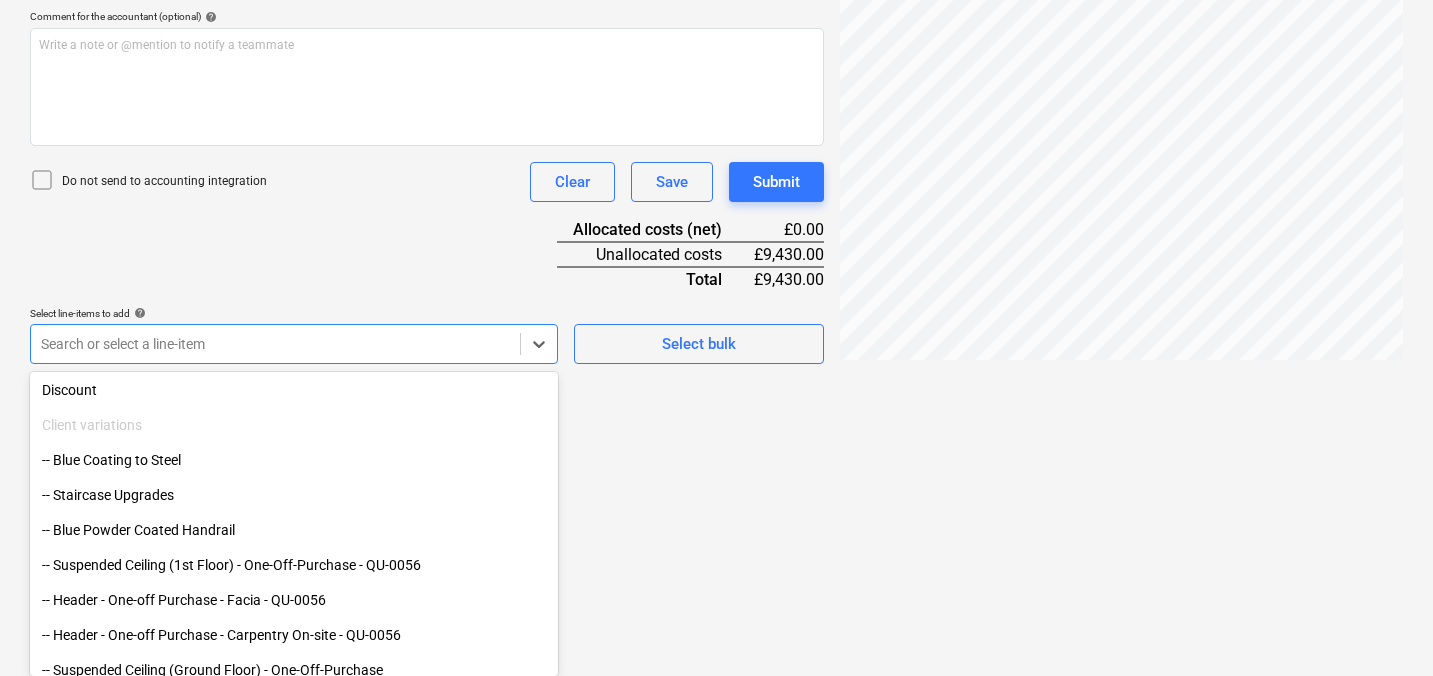 scroll, scrollTop: 715, scrollLeft: 0, axis: vertical 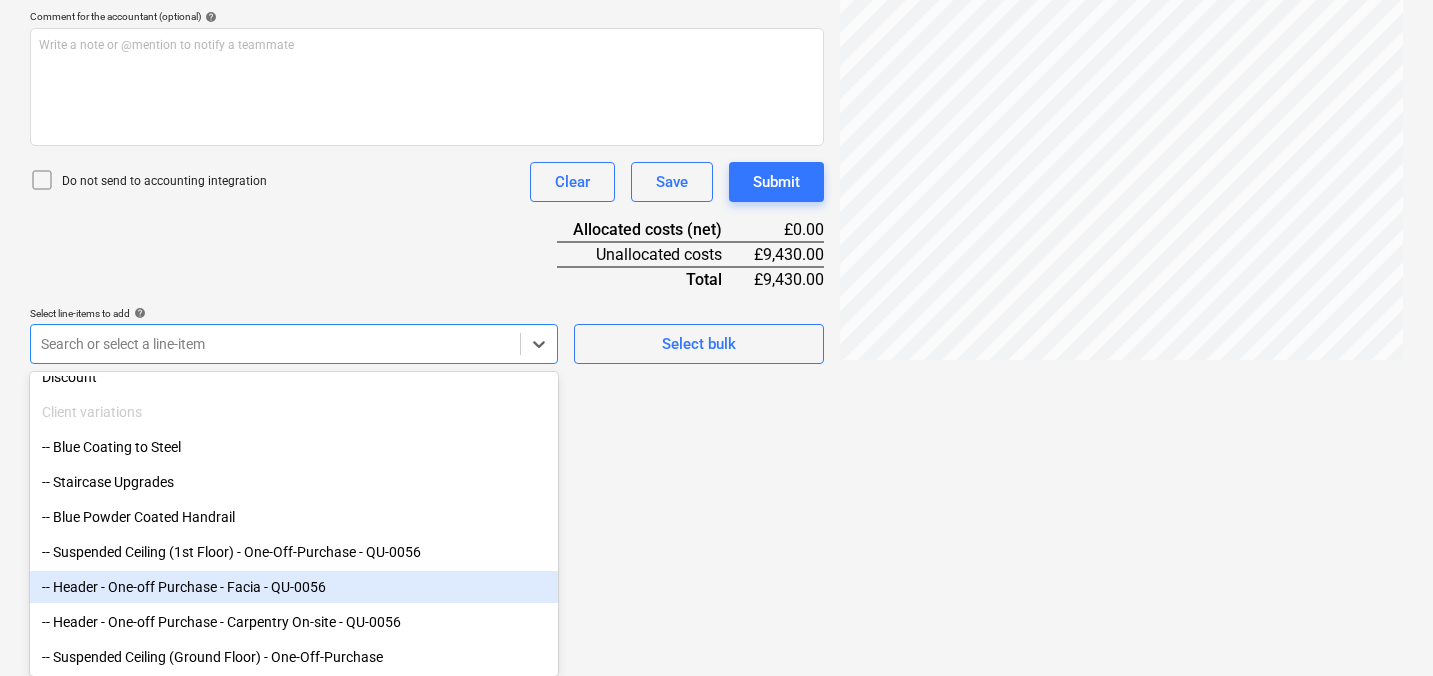 click on "--   Header - One-off Purchase - Facia - QU-0056" at bounding box center [294, 587] 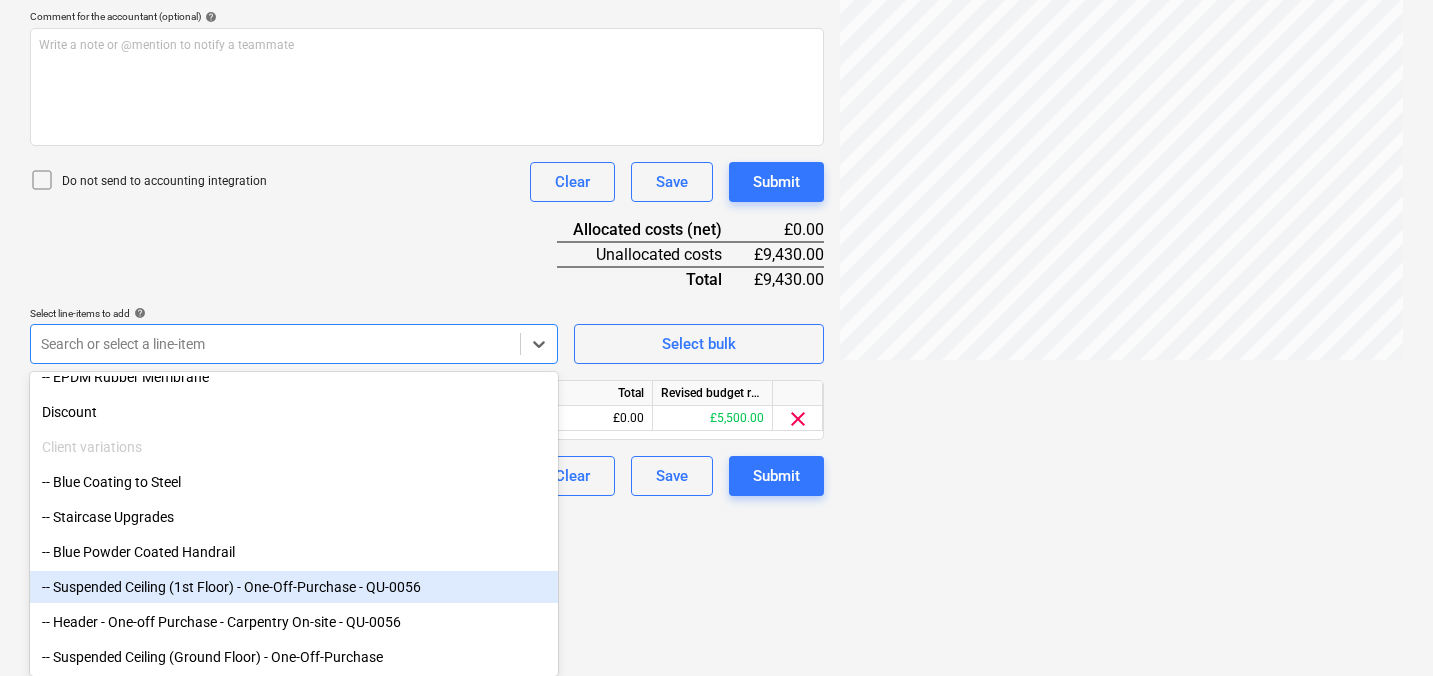 scroll, scrollTop: 680, scrollLeft: 0, axis: vertical 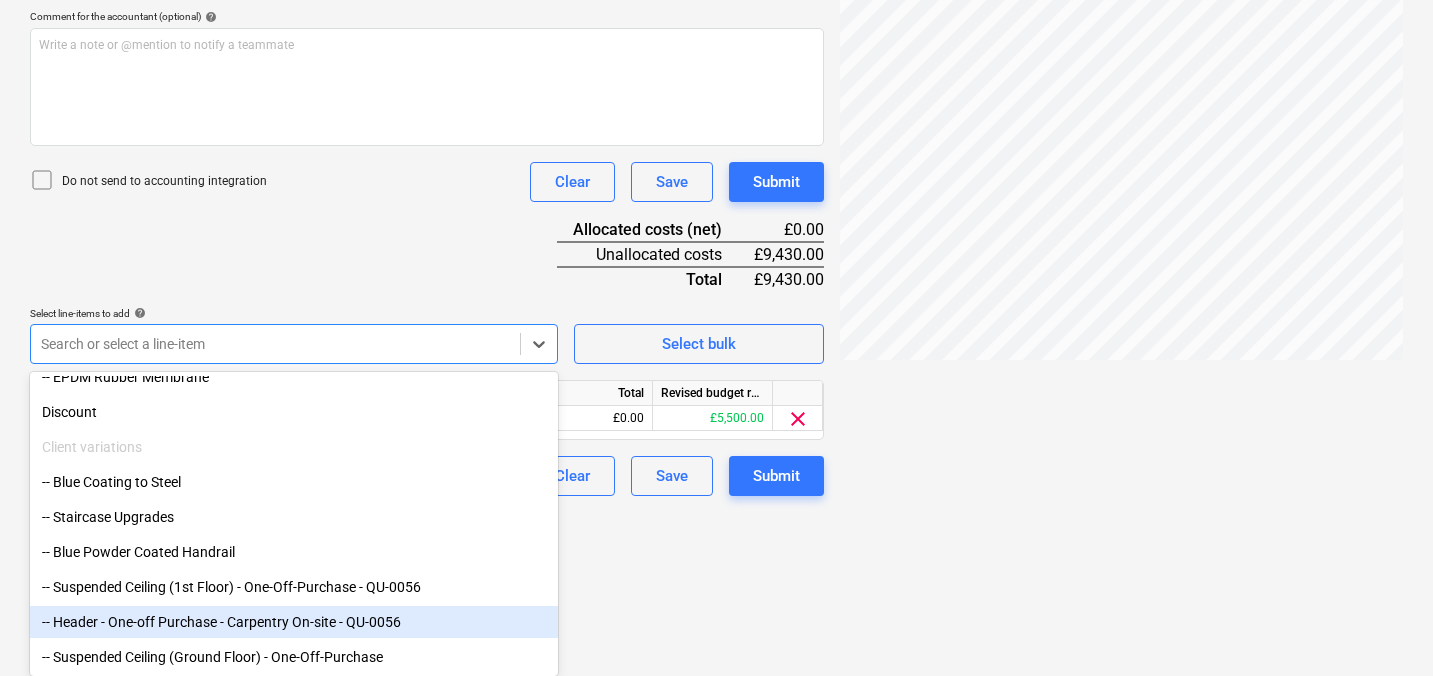 click on "--   Header - One-off Purchase - Carpentry On-site - QU-0056" at bounding box center (294, 622) 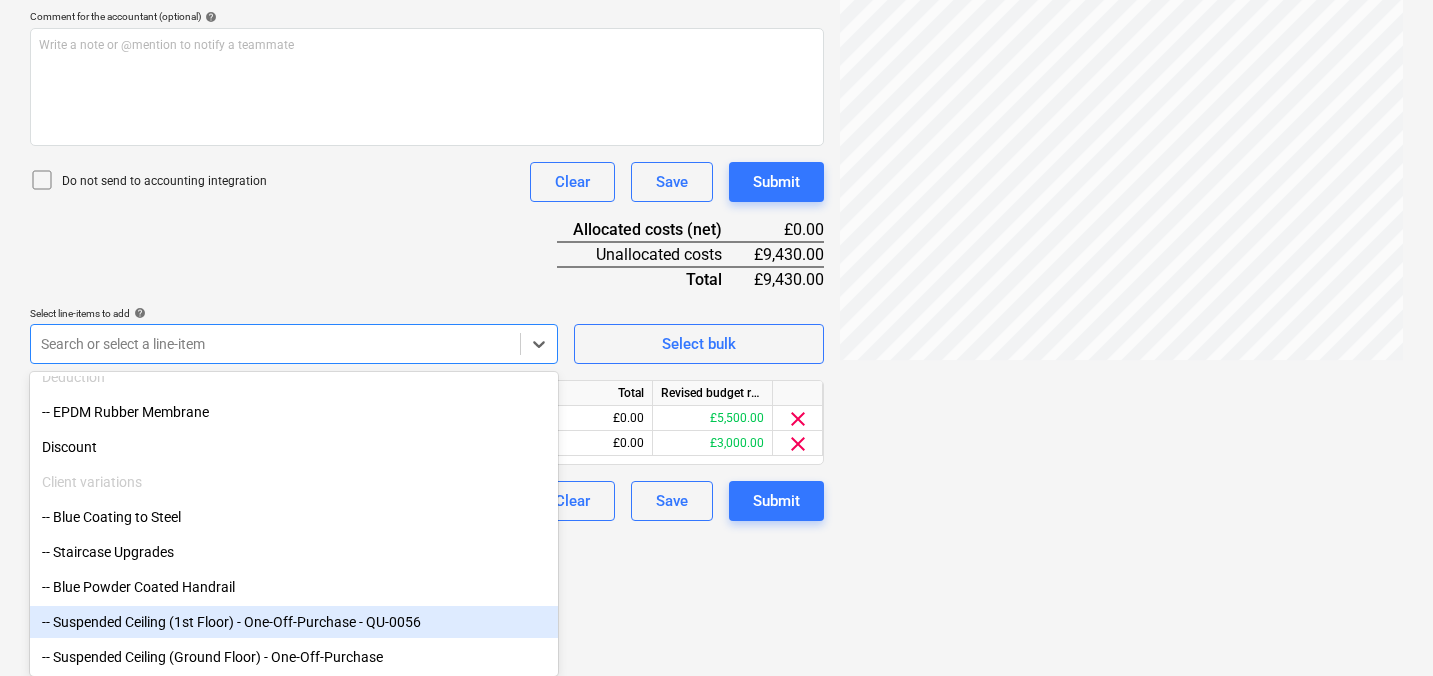 scroll, scrollTop: 645, scrollLeft: 0, axis: vertical 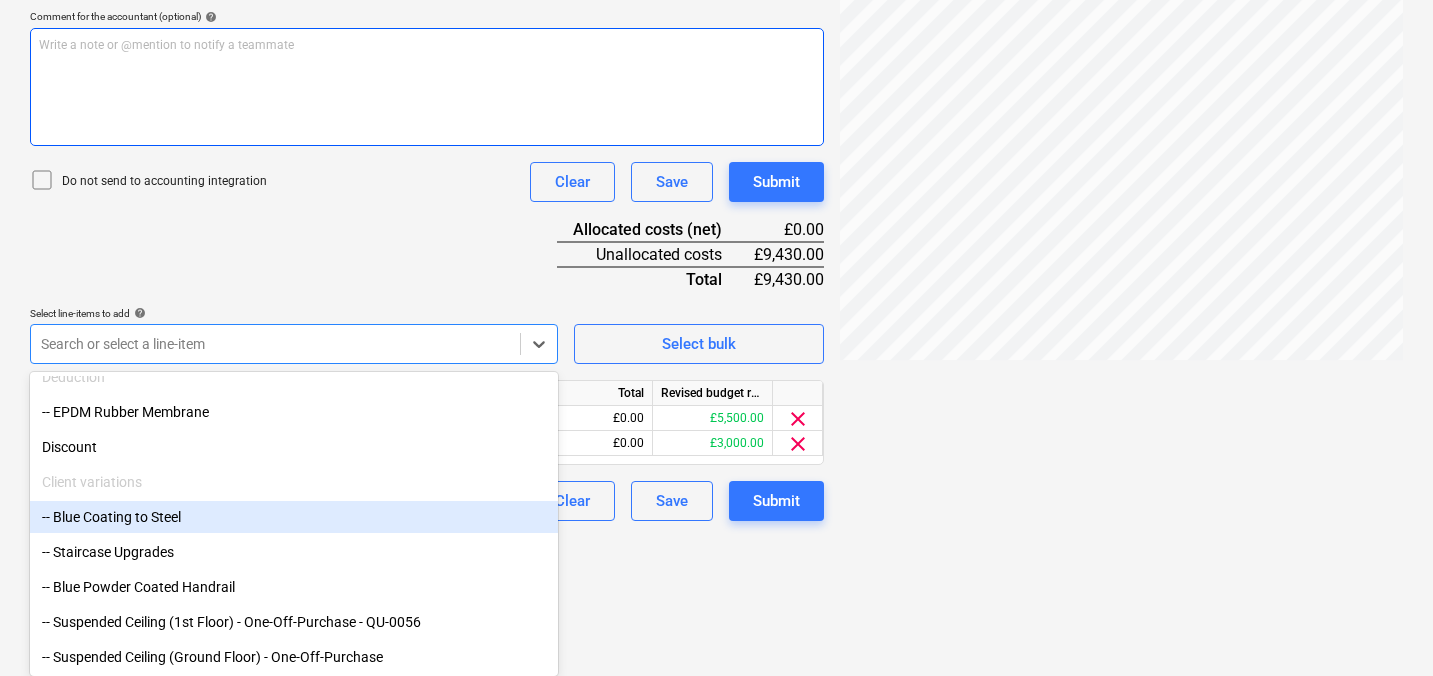 click on "Document name help 214043 Invoice number  (optional) help 214043 Invoice date help 01 Jul 2025 01.07.2025 Press the down arrow key to interact with the calendar and
select a date. Press the question mark key to get the keyboard shortcuts for changing dates. Due date help 25 Jul 2025 25.07.2025 Press the down arrow key to interact with the calendar and
select a date. Press the question mark key to get the keyboard shortcuts for changing dates. Invoice total amount (net cost, optional) 9430 Comment for the accountant (optional) help Write a note or @mention to notify a teammate ﻿ Do not send to accounting integration Clear Save Submit Allocated costs (net) £0.00 Unallocated costs £9,430.00 Total £9,430.00 Select line-items to add help option --   Header - One-off Purchase - Carpentry On-site - QU-0056, selected. Search or select a line-item Select bulk Line-item name Unit Quantity Unit price Total Revised budget remaining  Header - One-off Purchase - Facia - QU-0056 0.00 0.00 £0.00 £5,500.00 clear" at bounding box center (427, 156) 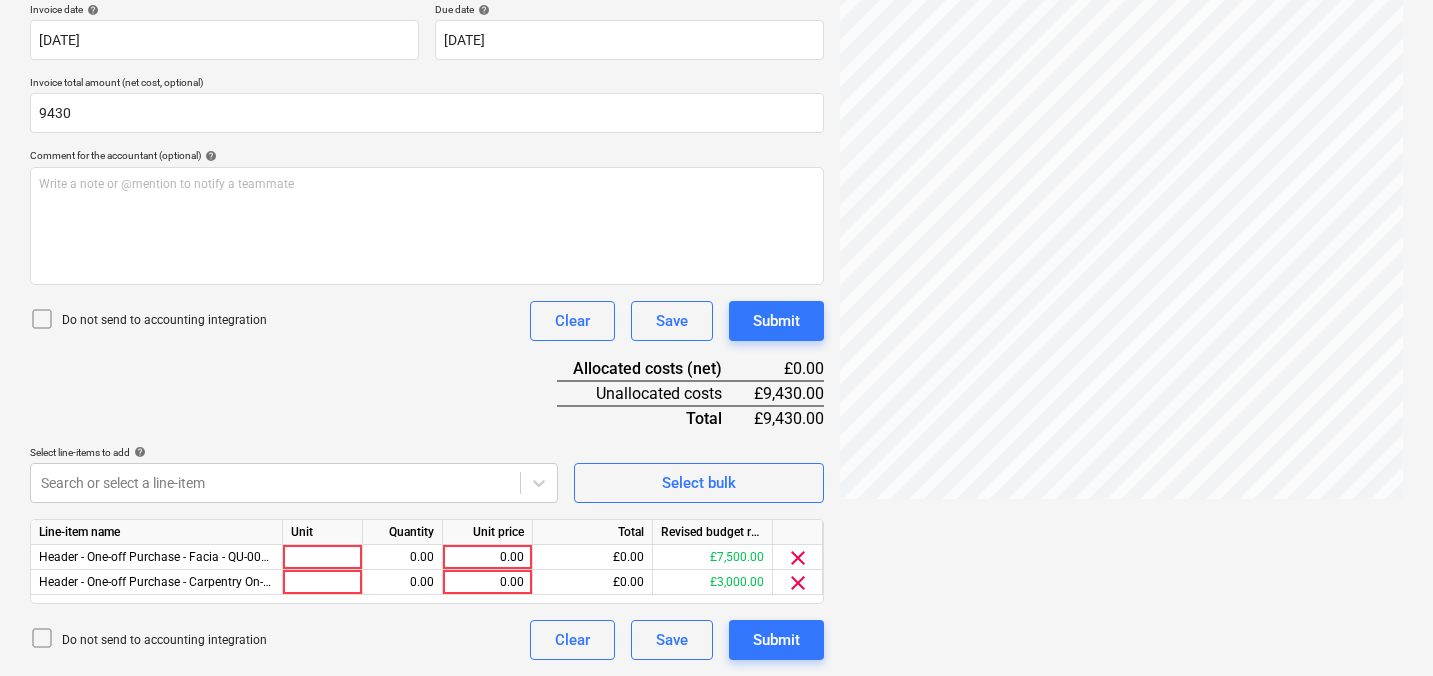 click on "Document name help 214043 Invoice number  (optional) help 214043 Invoice date help 01 Jul 2025 01.07.2025 Press the down arrow key to interact with the calendar and
select a date. Press the question mark key to get the keyboard shortcuts for changing dates. Due date help 25 Jul 2025 25.07.2025 Press the down arrow key to interact with the calendar and
select a date. Press the question mark key to get the keyboard shortcuts for changing dates. Invoice total amount (net cost, optional) 9430 Comment for the accountant (optional) help Write a note or @mention to notify a teammate ﻿ Do not send to accounting integration Clear Save Submit Allocated costs (net) £0.00 Unallocated costs £9,430.00 Total £9,430.00 Select line-items to add help Search or select a line-item Select bulk Line-item name Unit Quantity Unit price Total Revised budget remaining  Header - One-off Purchase - Facia - QU-0056 0.00 0.00 £0.00 £7,500.00 clear  Header - One-off Purchase - Carpentry On-site - QU-0056 0.00 0.00 £0.00 clear" at bounding box center (427, 295) 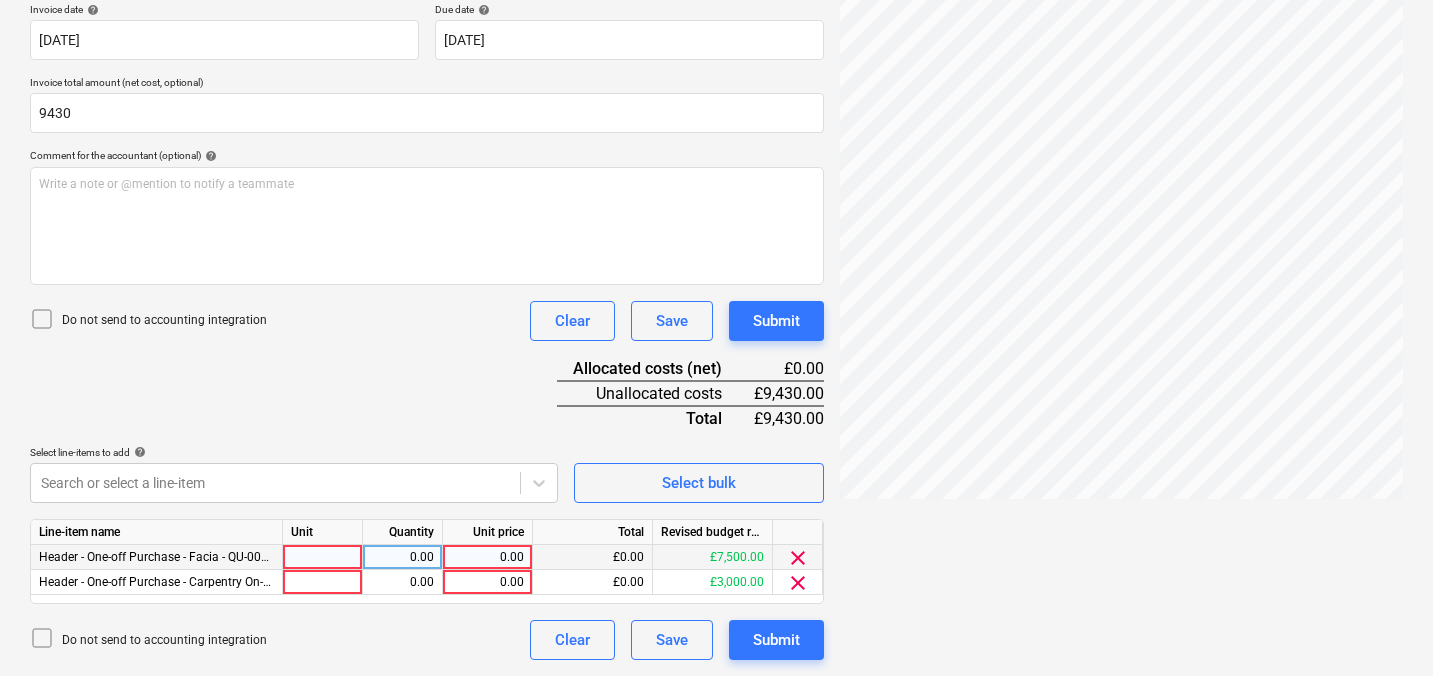 click at bounding box center [323, 557] 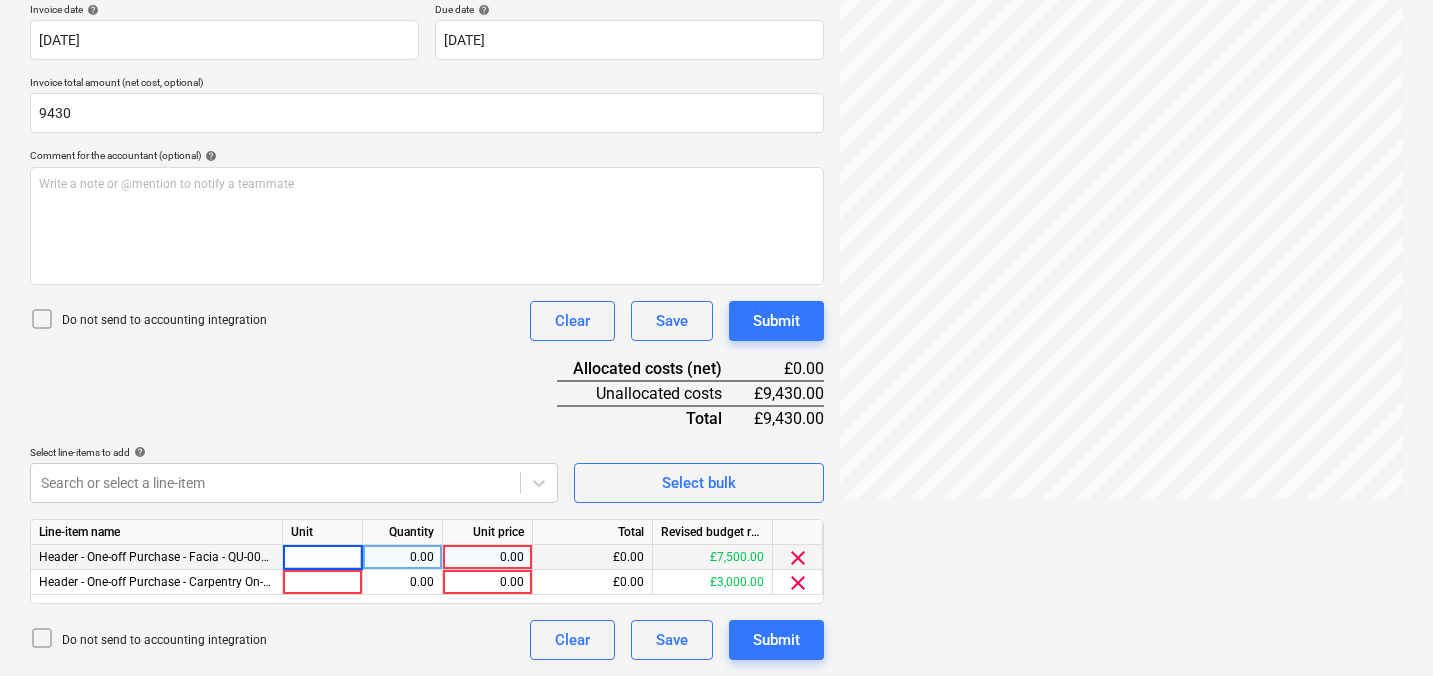 type on "1" 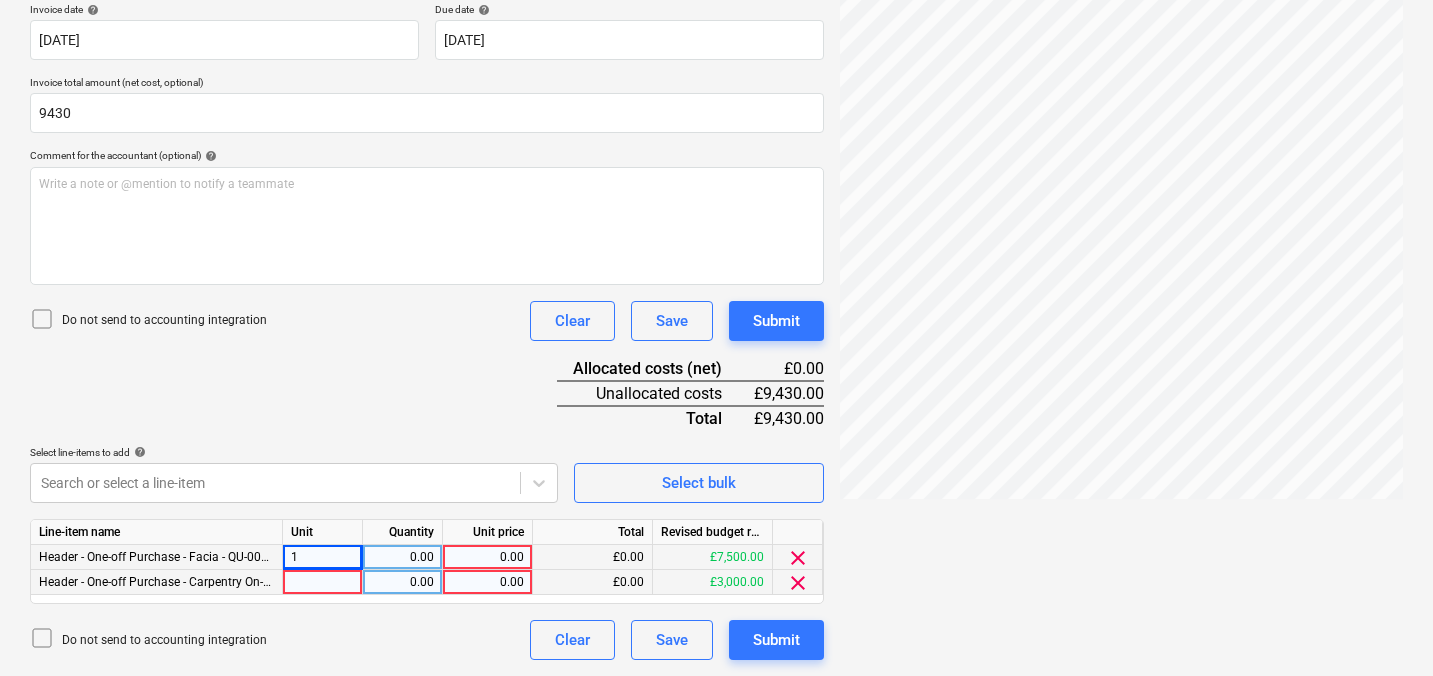 click at bounding box center (323, 582) 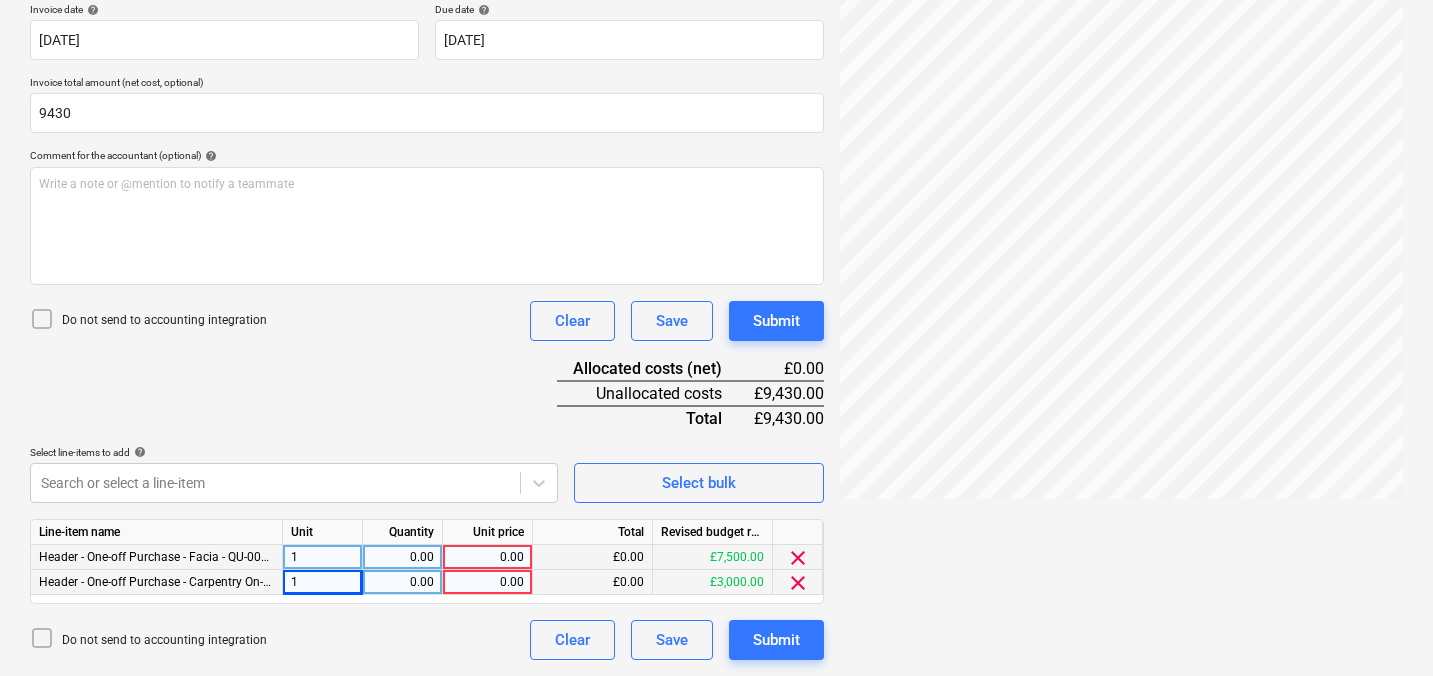 click on "0.00" at bounding box center (402, 557) 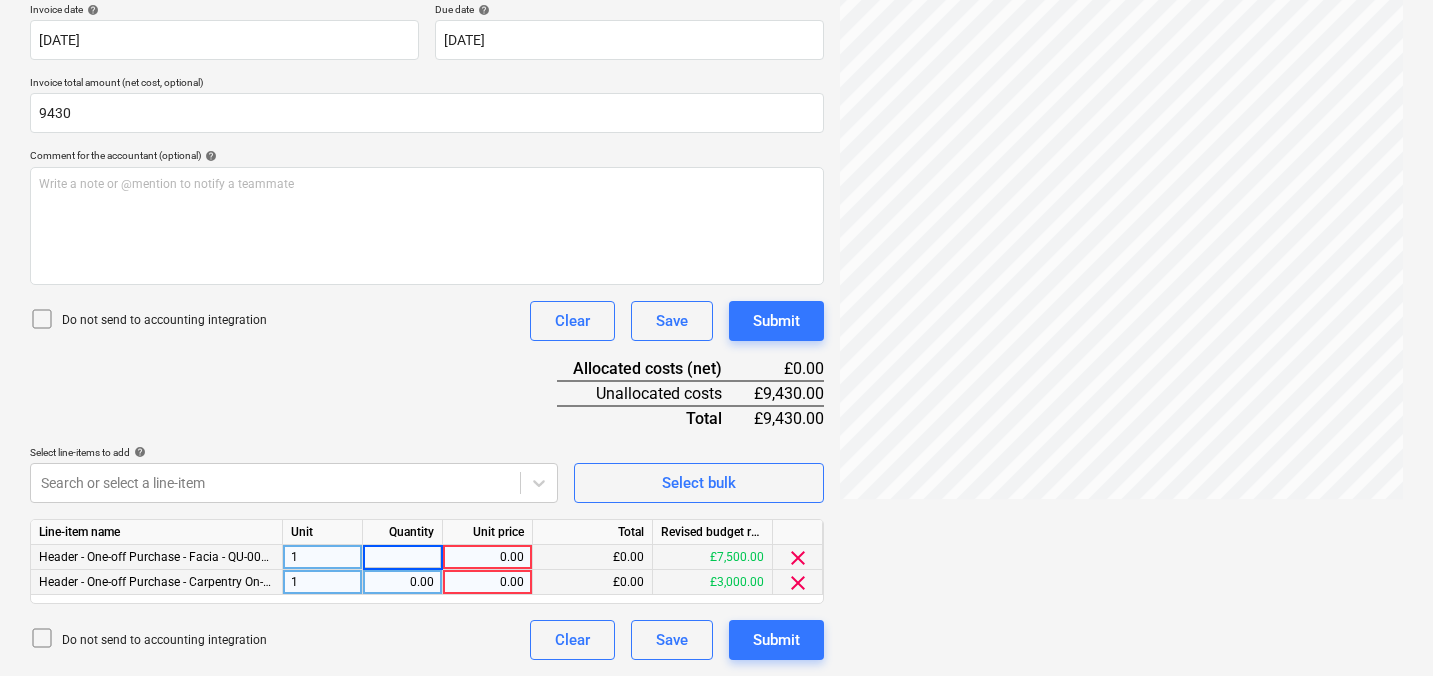 type on "1" 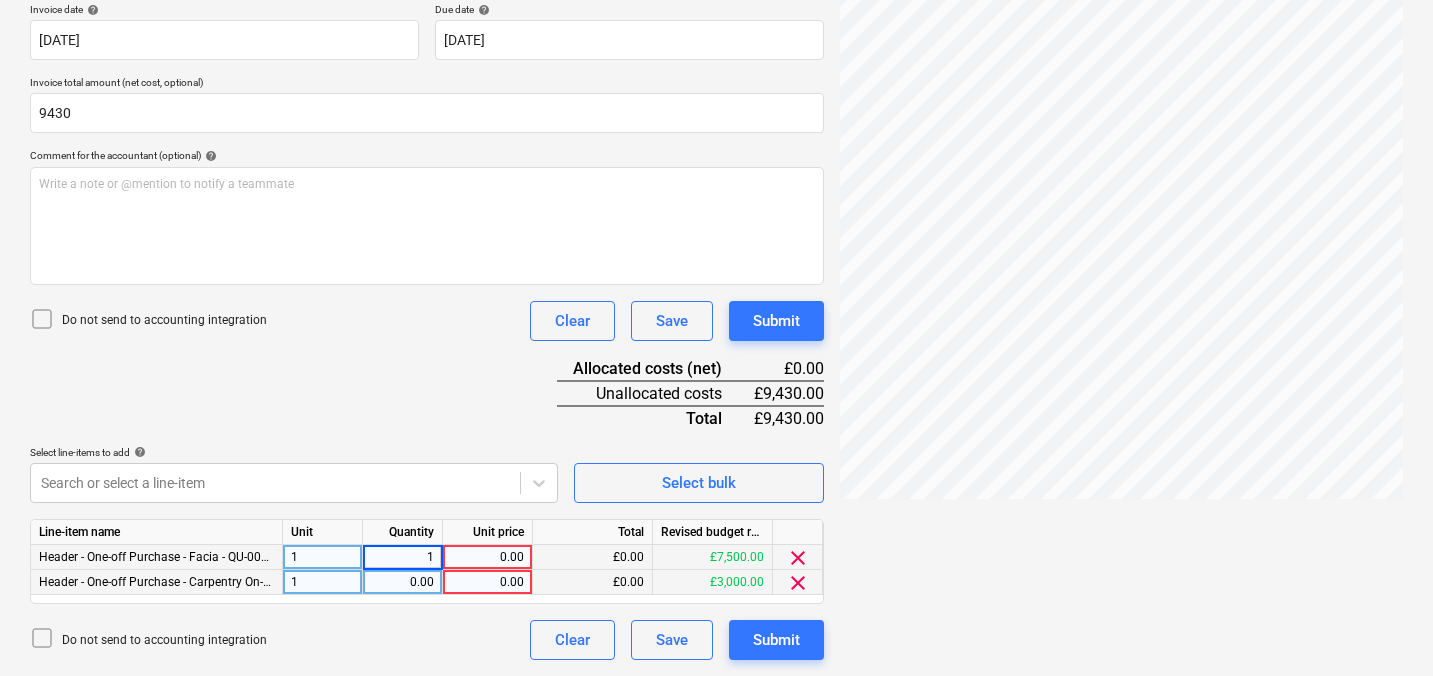 click on "0.00" at bounding box center [402, 582] 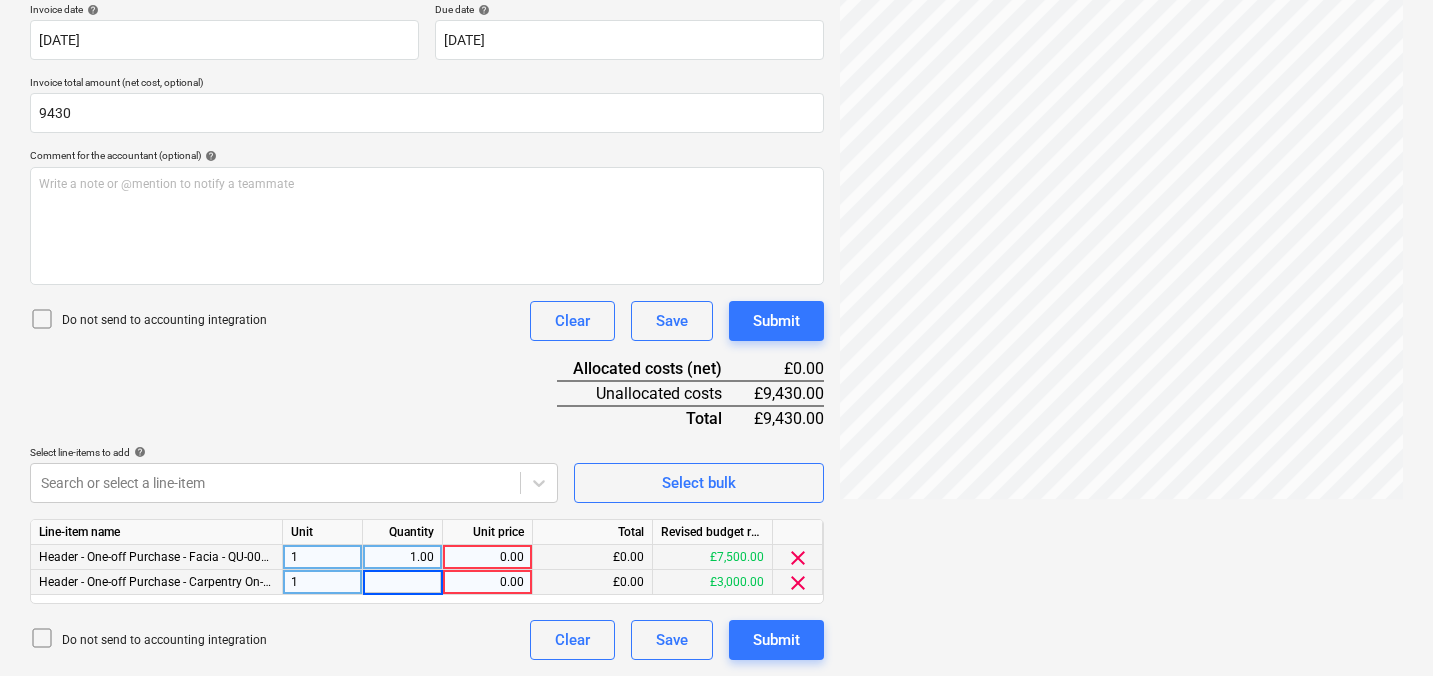 type on "1" 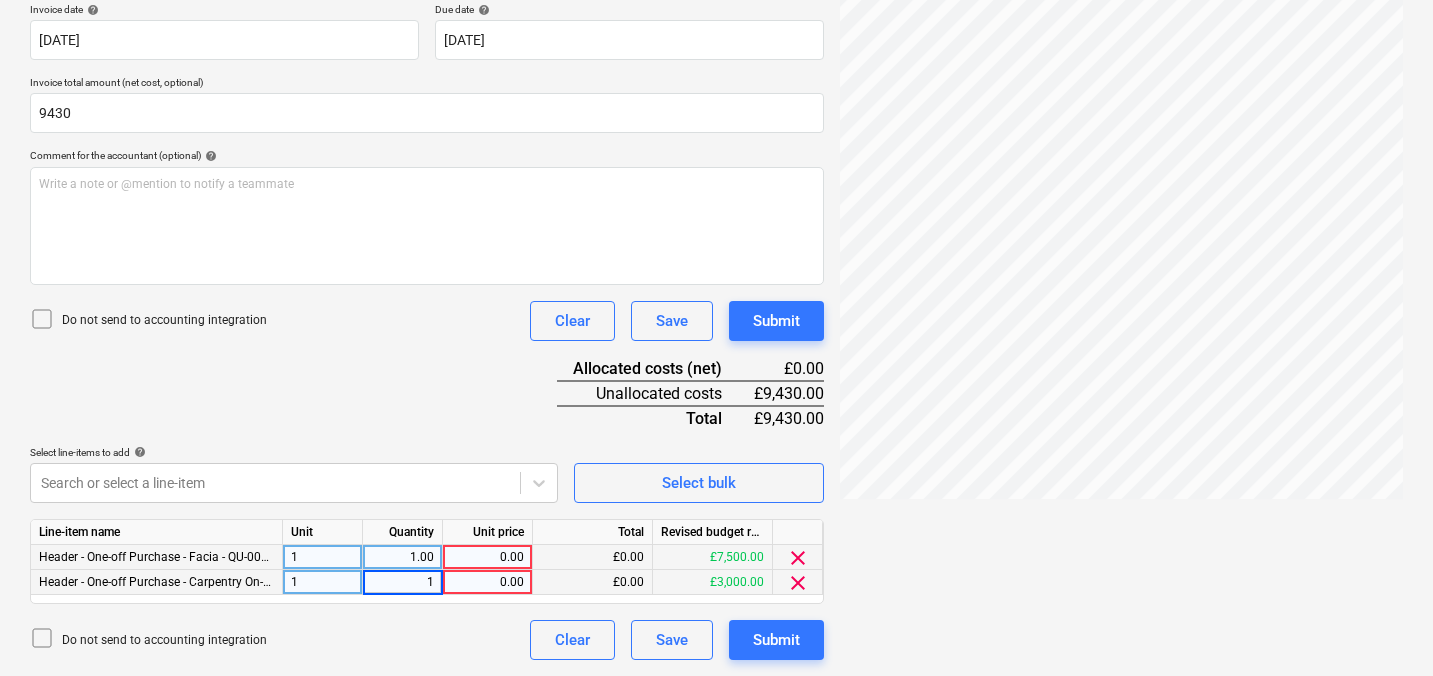 click on "0.00" at bounding box center (487, 557) 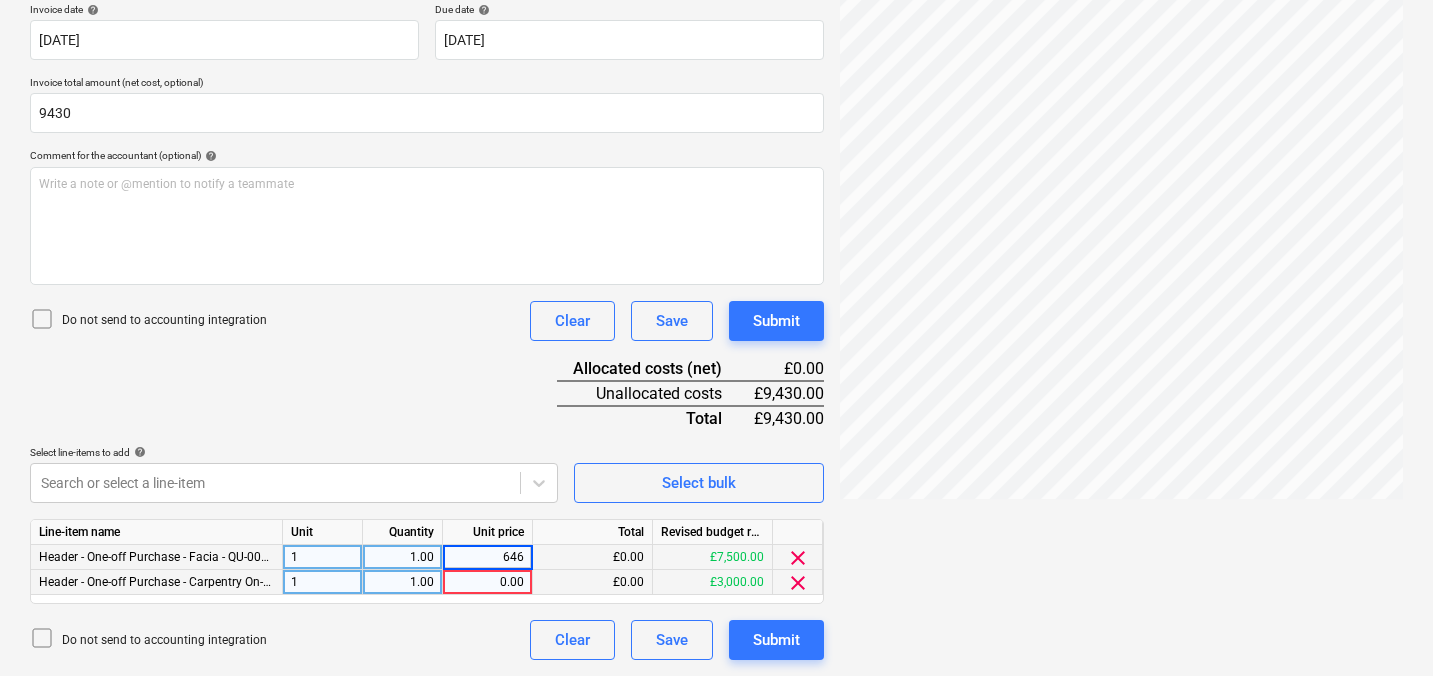 type on "6460" 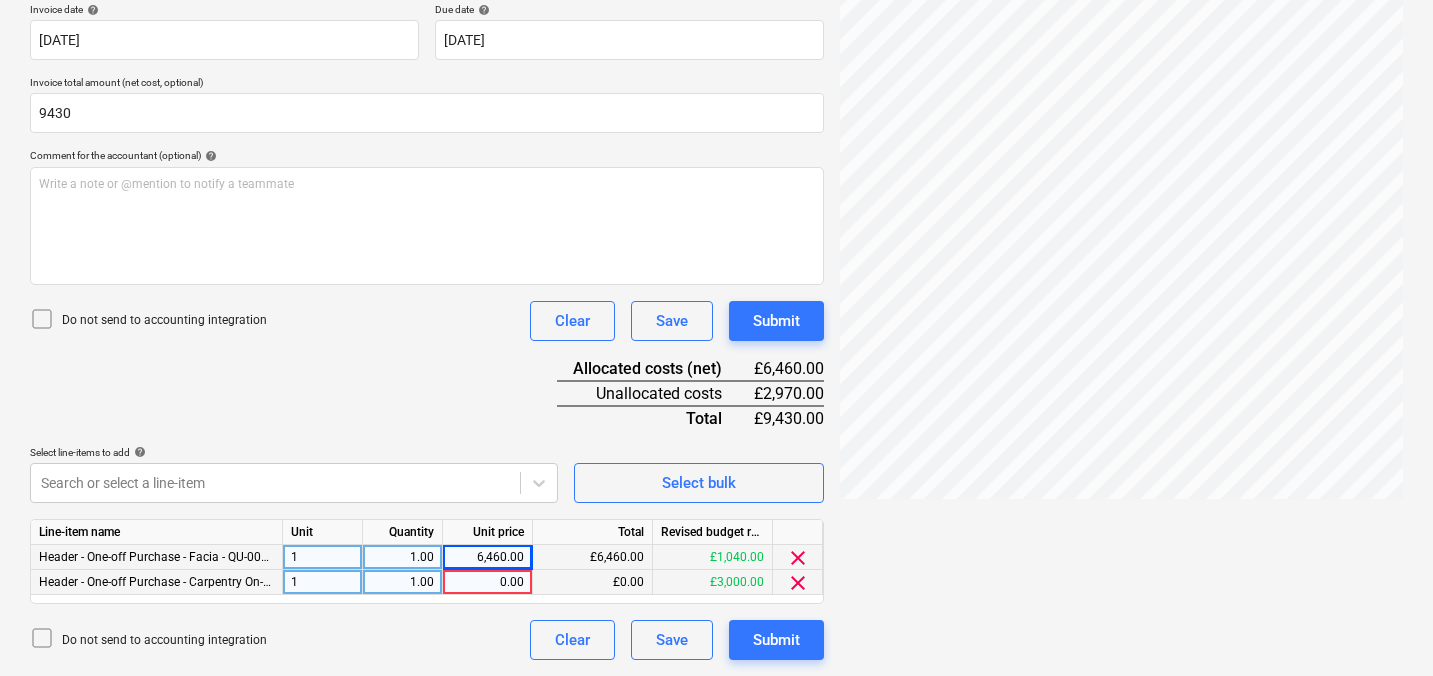 click on "0.00" at bounding box center (487, 582) 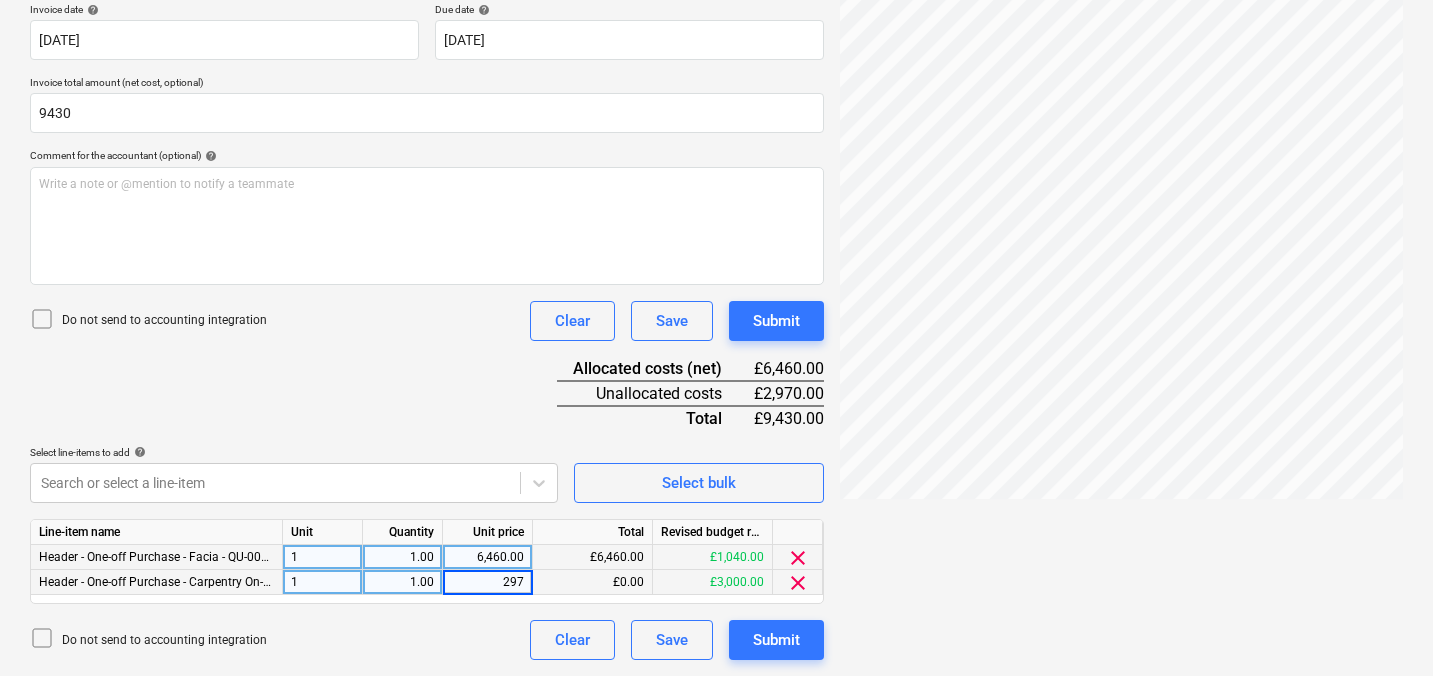 type on "2970" 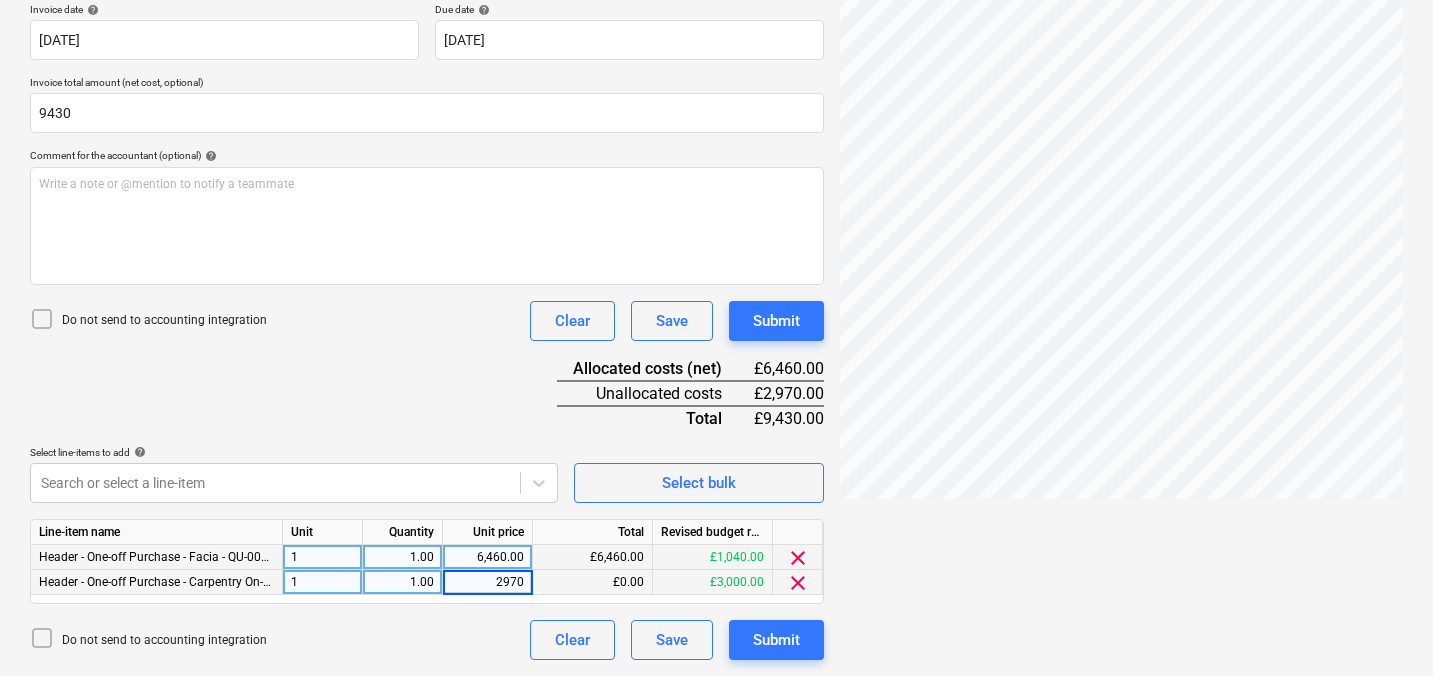 click on "Document name help 214043 Invoice number  (optional) help 214043 Invoice date help 01 Jul 2025 01.07.2025 Press the down arrow key to interact with the calendar and
select a date. Press the question mark key to get the keyboard shortcuts for changing dates. Due date help 25 Jul 2025 25.07.2025 Press the down arrow key to interact with the calendar and
select a date. Press the question mark key to get the keyboard shortcuts for changing dates. Invoice total amount (net cost, optional) 9430 Comment for the accountant (optional) help Write a note or @mention to notify a teammate ﻿ Do not send to accounting integration Clear Save Submit Allocated costs (net) £6,460.00 Unallocated costs £2,970.00 Total £9,430.00 Select line-items to add help Search or select a line-item Select bulk Line-item name Unit Quantity Unit price Total Revised budget remaining  Header - One-off Purchase - Facia - QU-0056 1 1.00 6,460.00 £6,460.00 £1,040.00 clear  Header - One-off Purchase - Carpentry On-site - QU-0056 1 1.00" at bounding box center (427, 295) 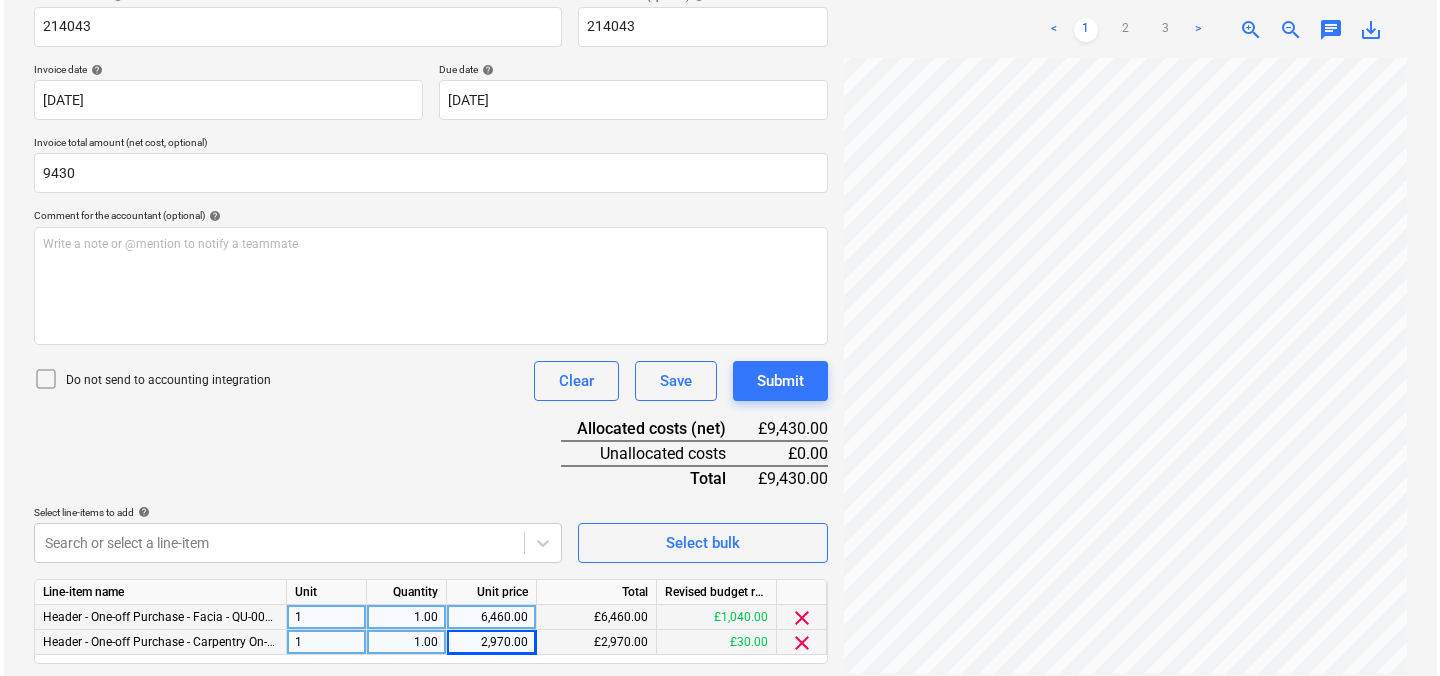 scroll, scrollTop: 381, scrollLeft: 0, axis: vertical 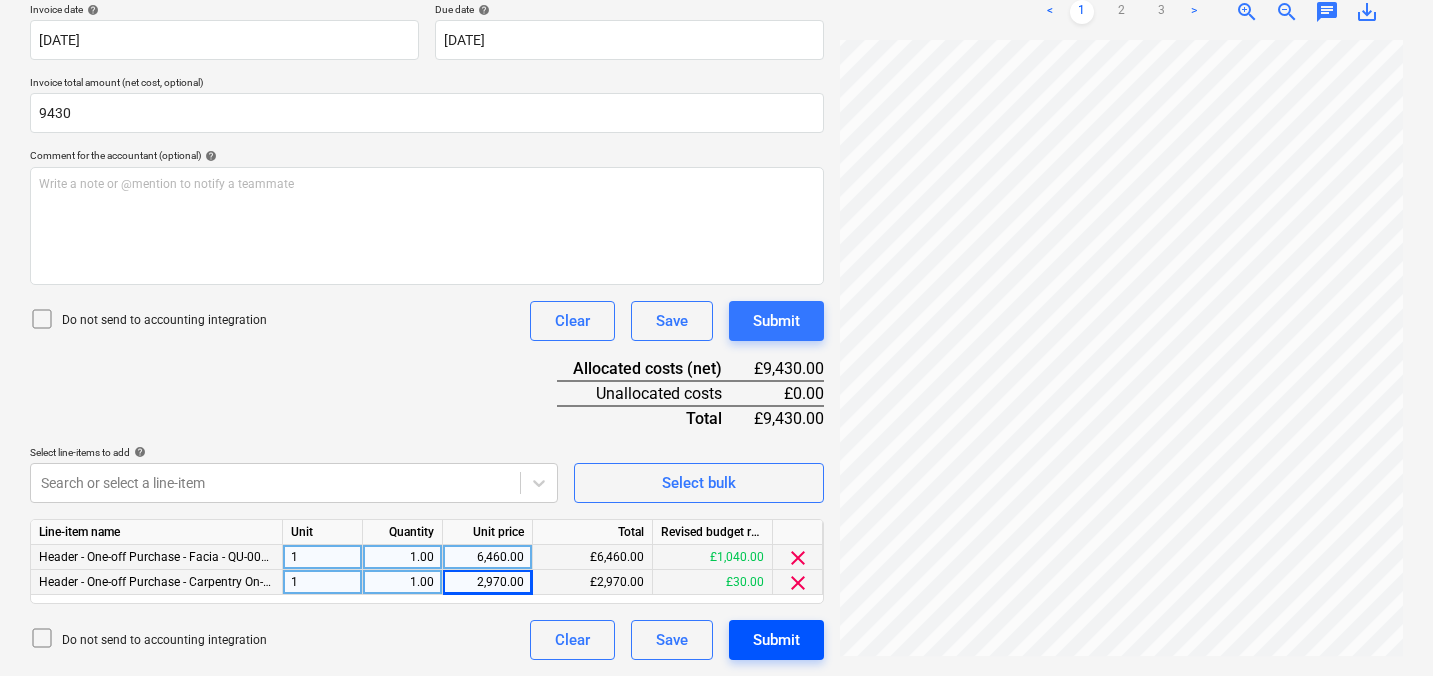 click on "Submit" at bounding box center [776, 640] 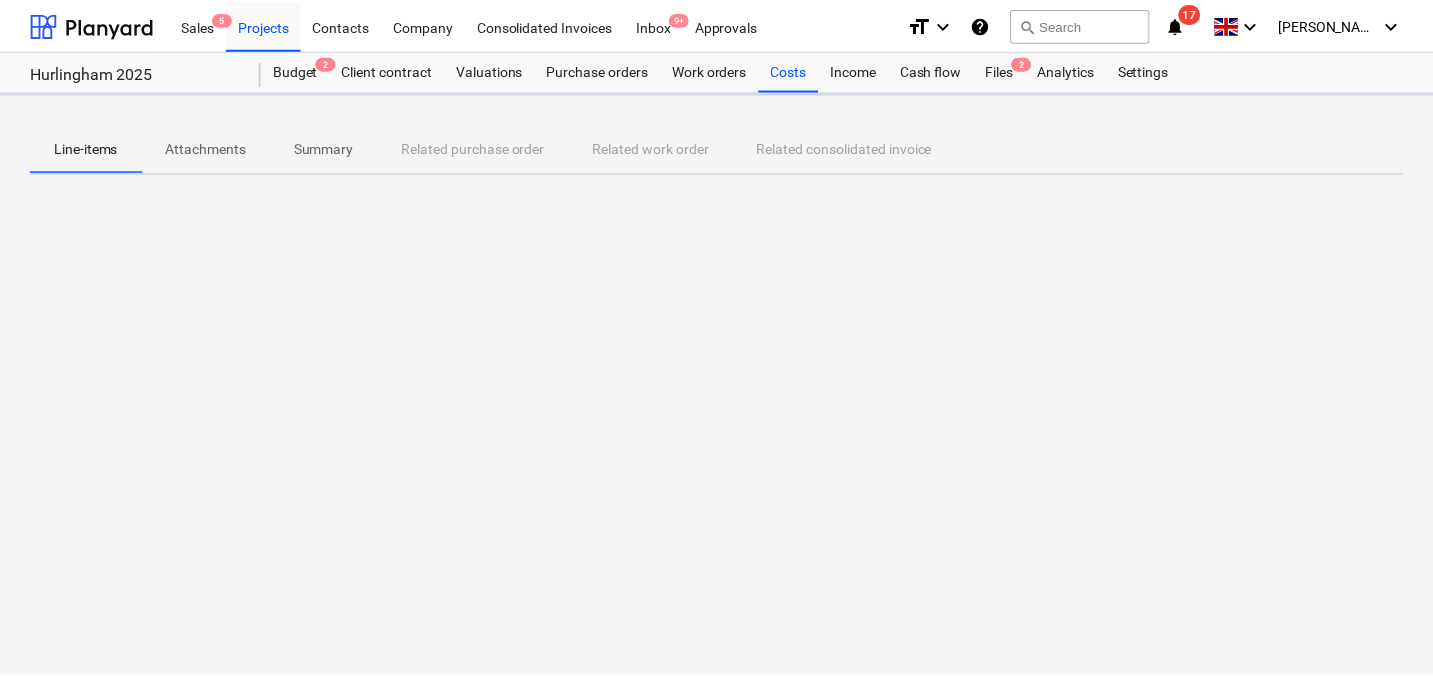 scroll, scrollTop: 0, scrollLeft: 0, axis: both 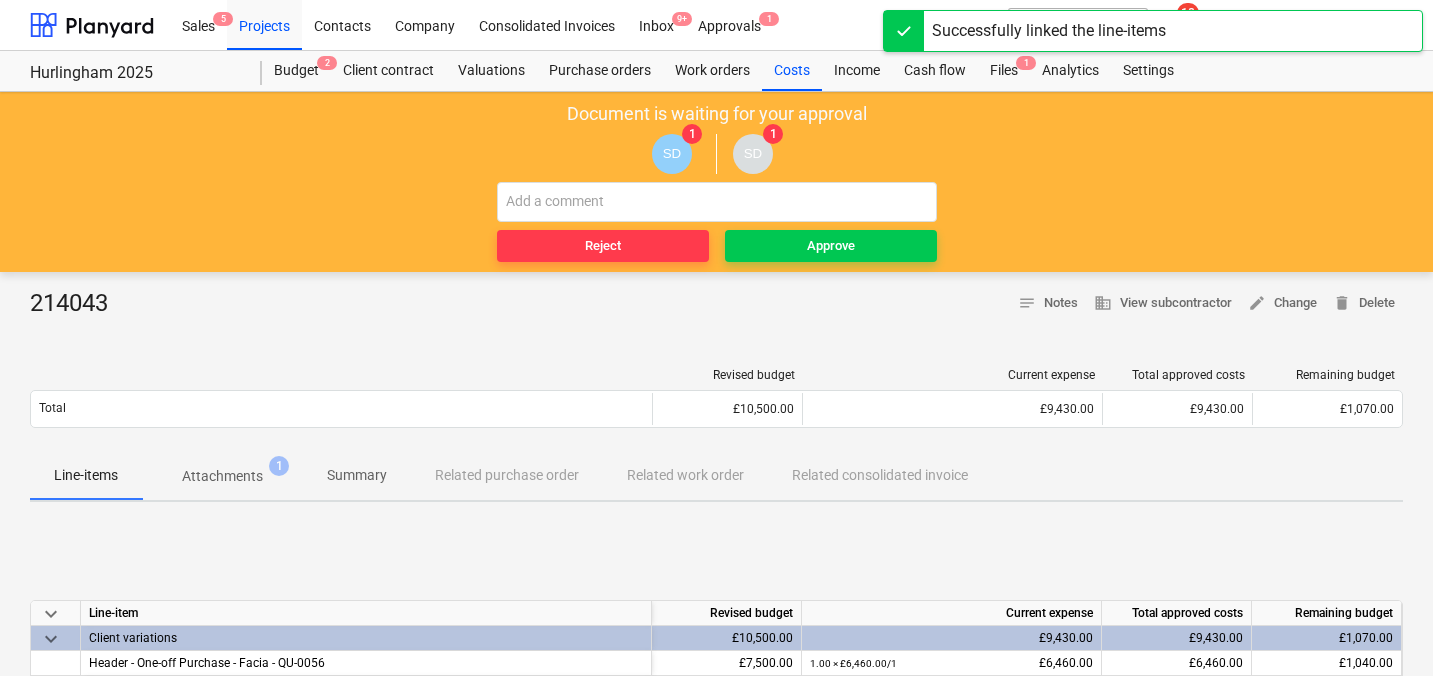 click on "Document is waiting for your approval SD 1 SD 1 Reject Approve" at bounding box center [716, 182] 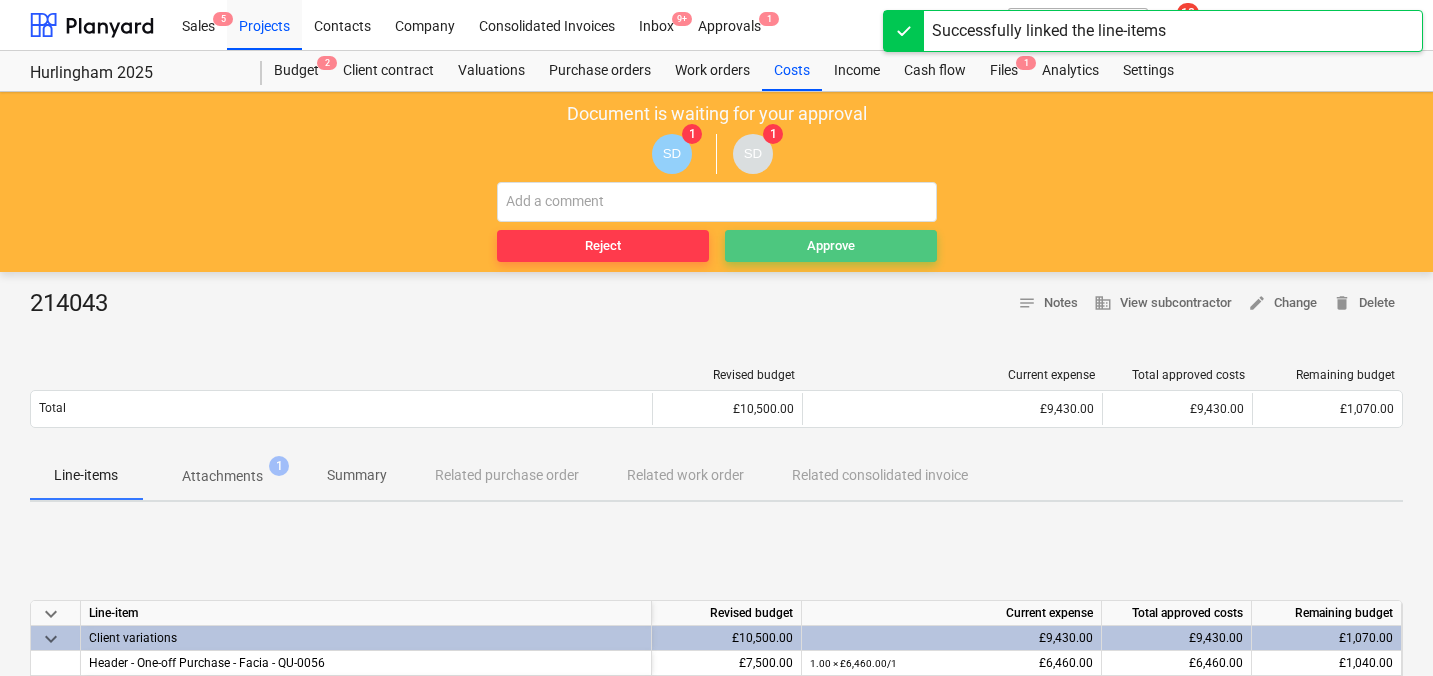 click on "Approve" at bounding box center [831, 246] 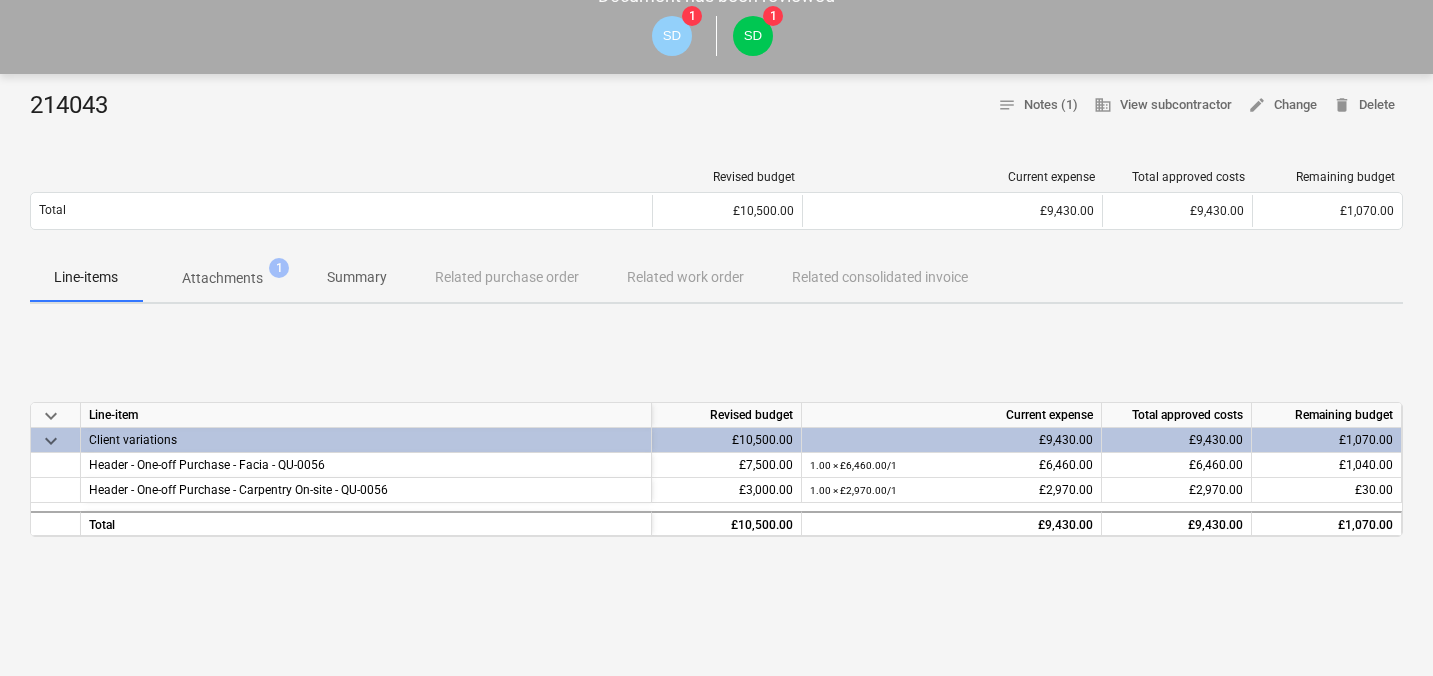scroll, scrollTop: 0, scrollLeft: 0, axis: both 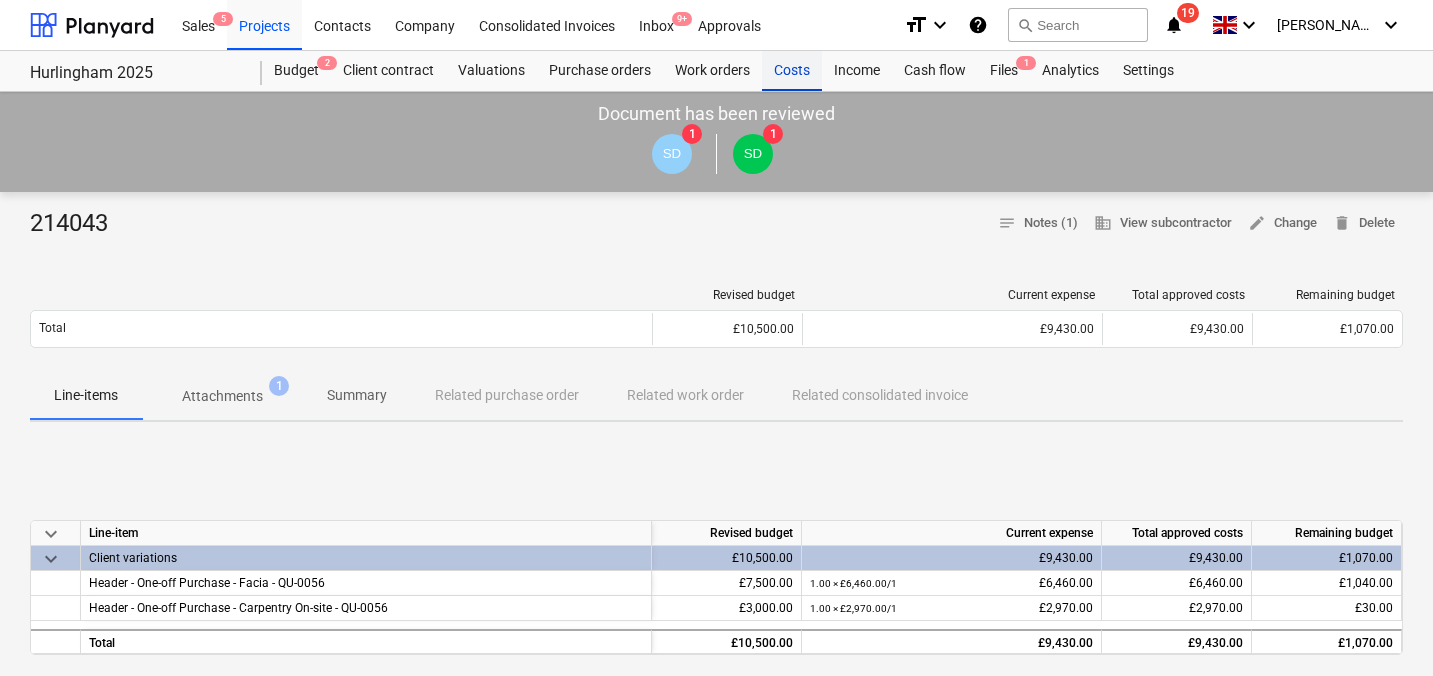 click on "Costs" at bounding box center (792, 71) 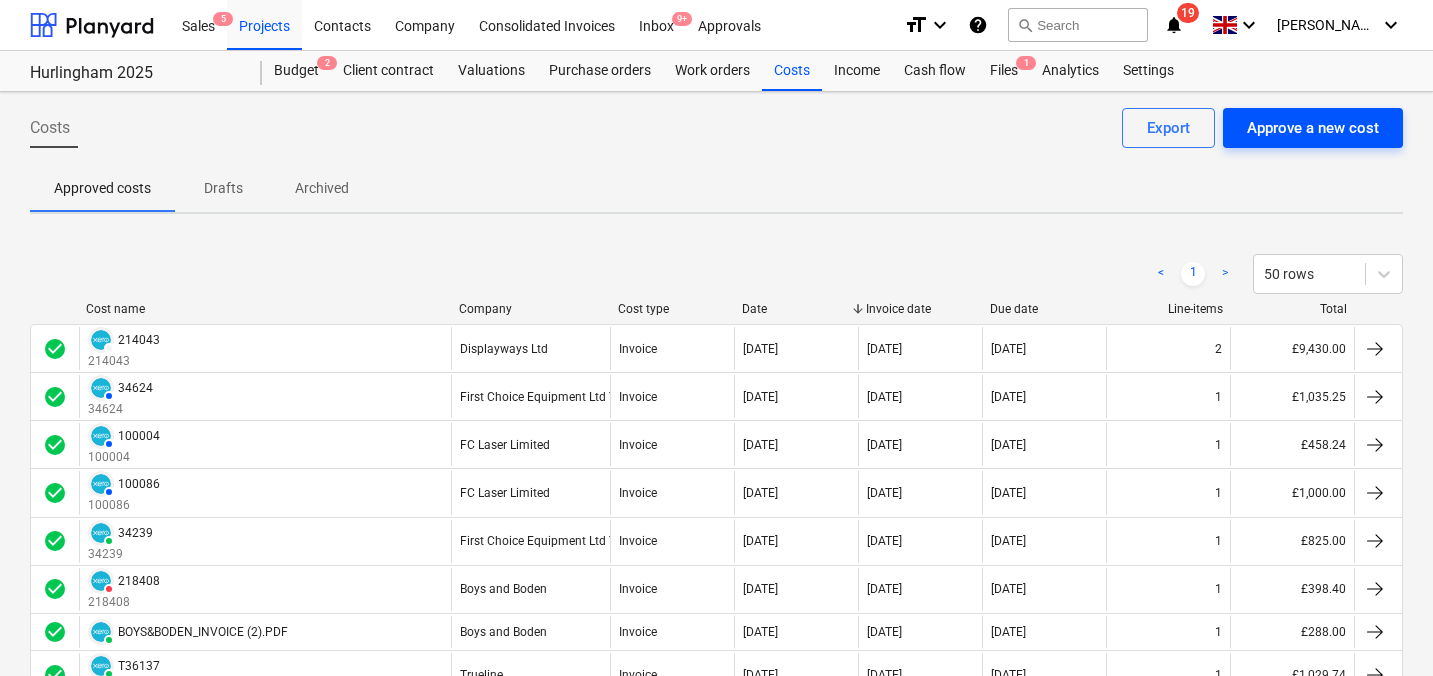 click on "Approve a new cost" at bounding box center (1313, 128) 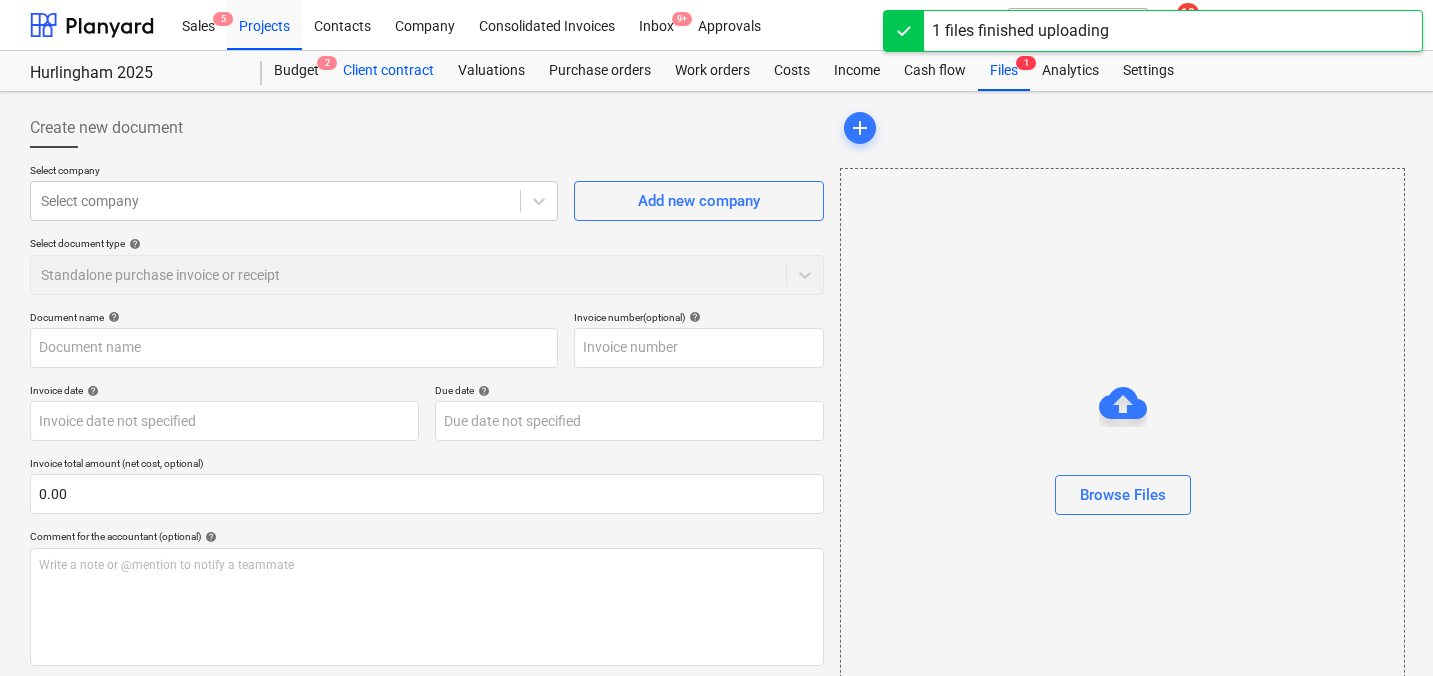 type on "Invoice Ltd INV 214042.pdf" 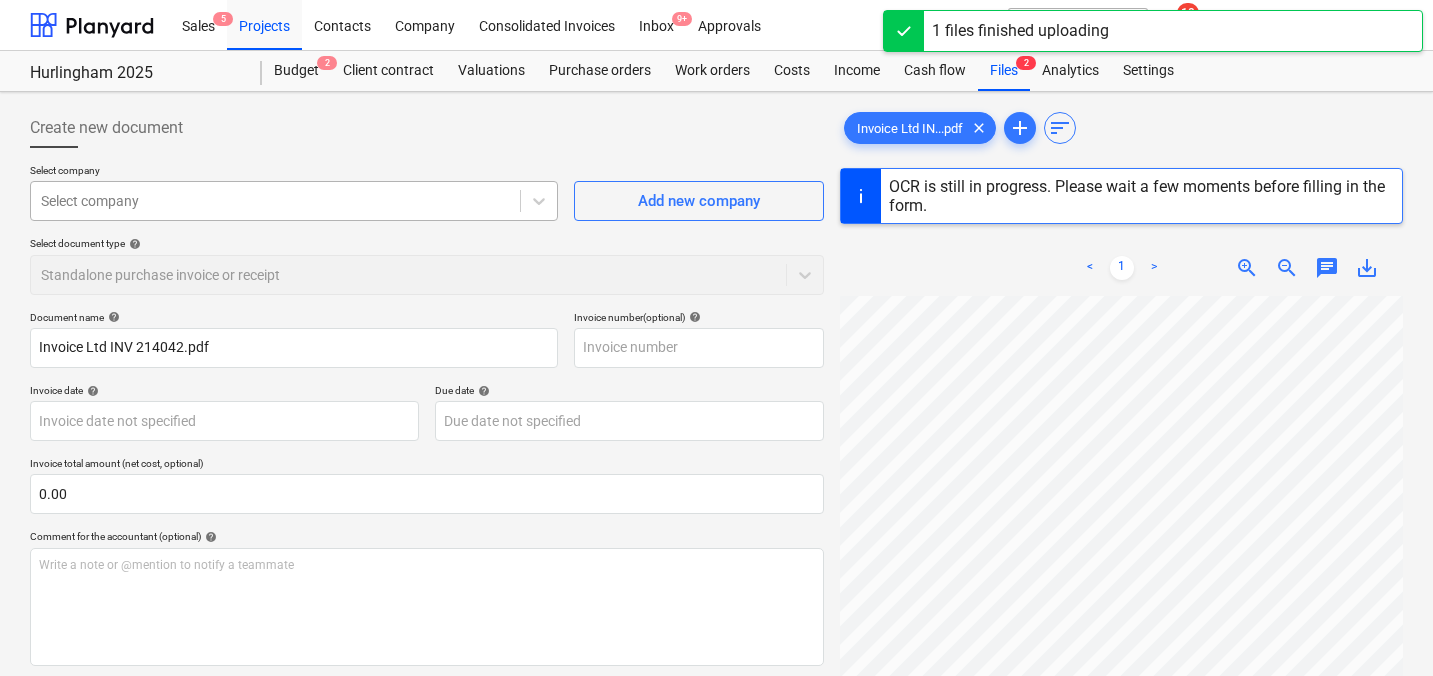 click at bounding box center [275, 201] 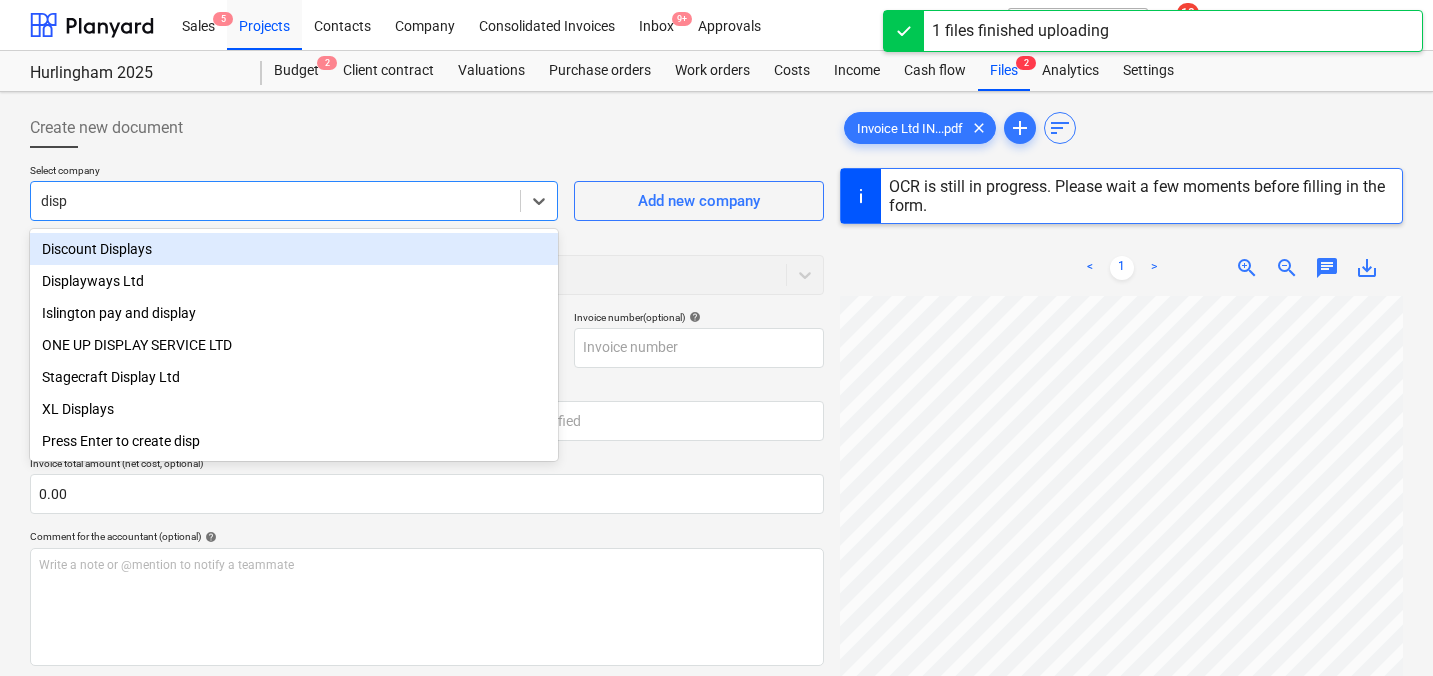 type on "displ" 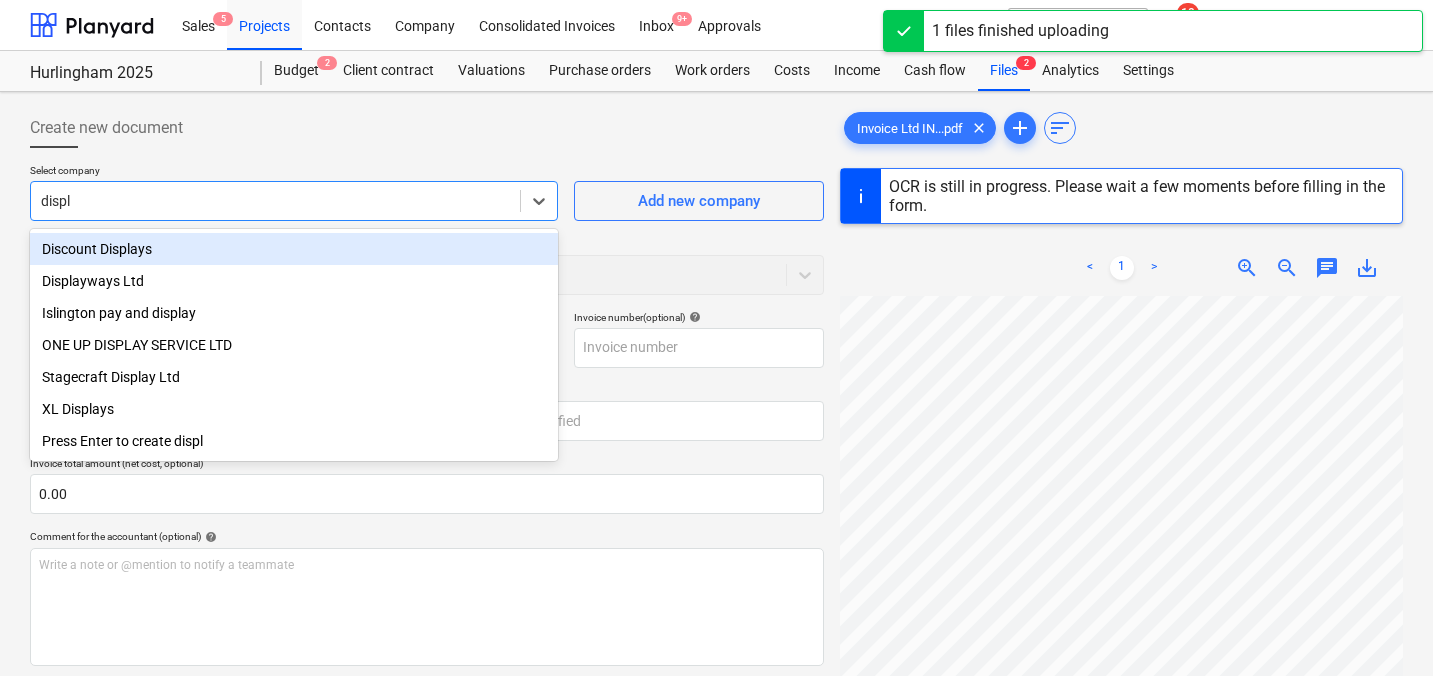 type on "214042" 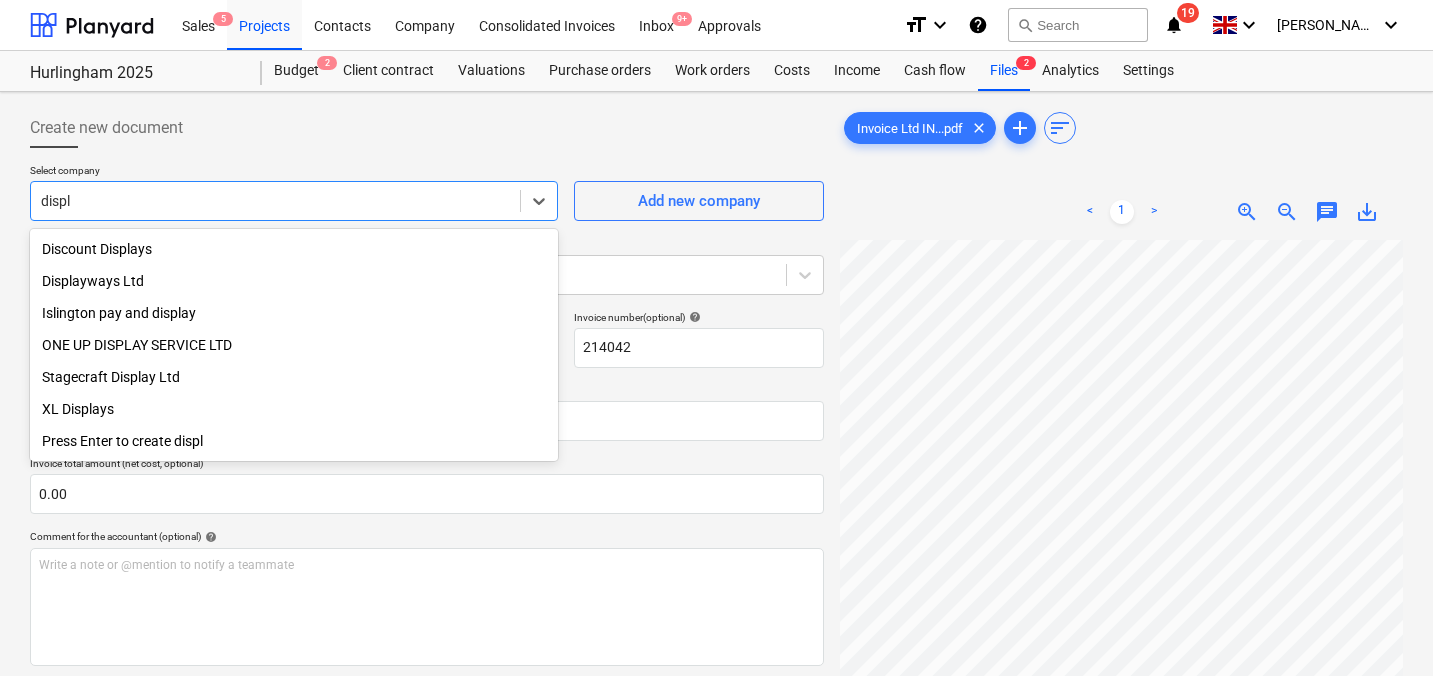 click on "Displayways Ltd" at bounding box center (294, 281) 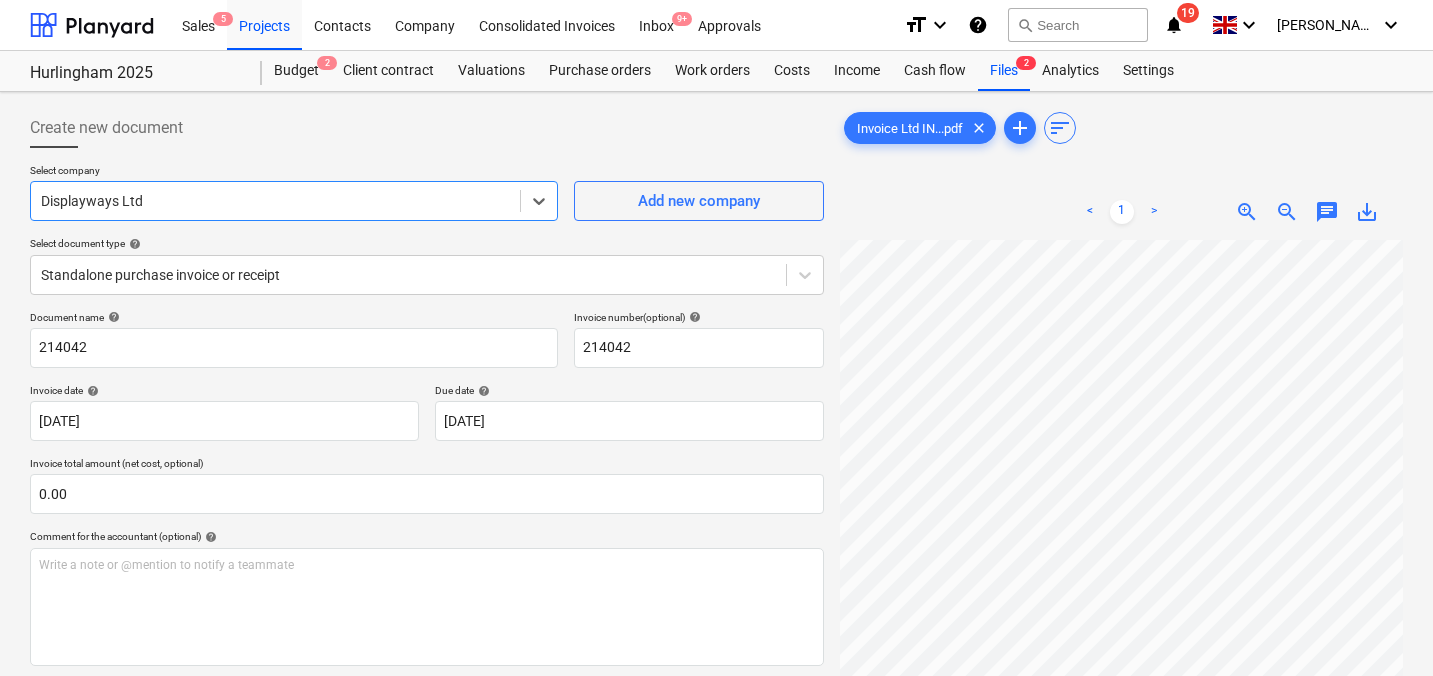click on "Create new document" at bounding box center [427, 128] 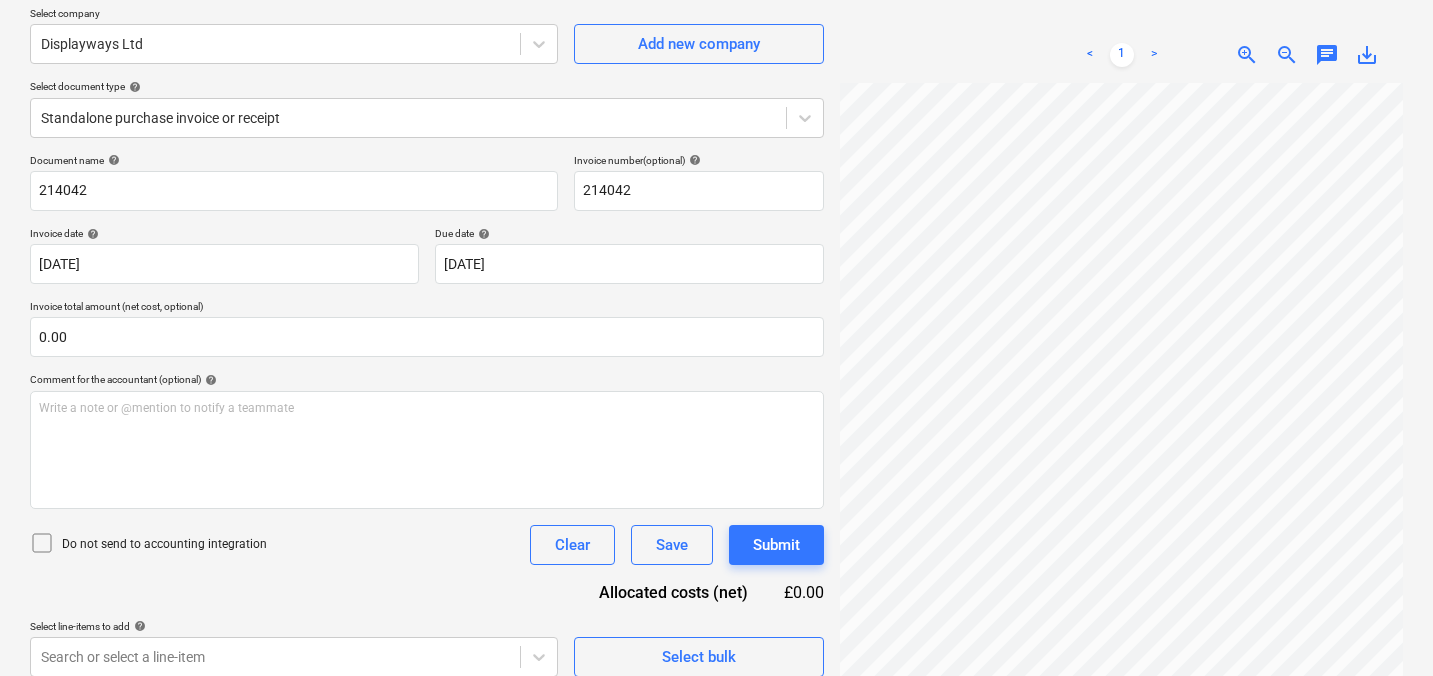 scroll, scrollTop: 160, scrollLeft: 0, axis: vertical 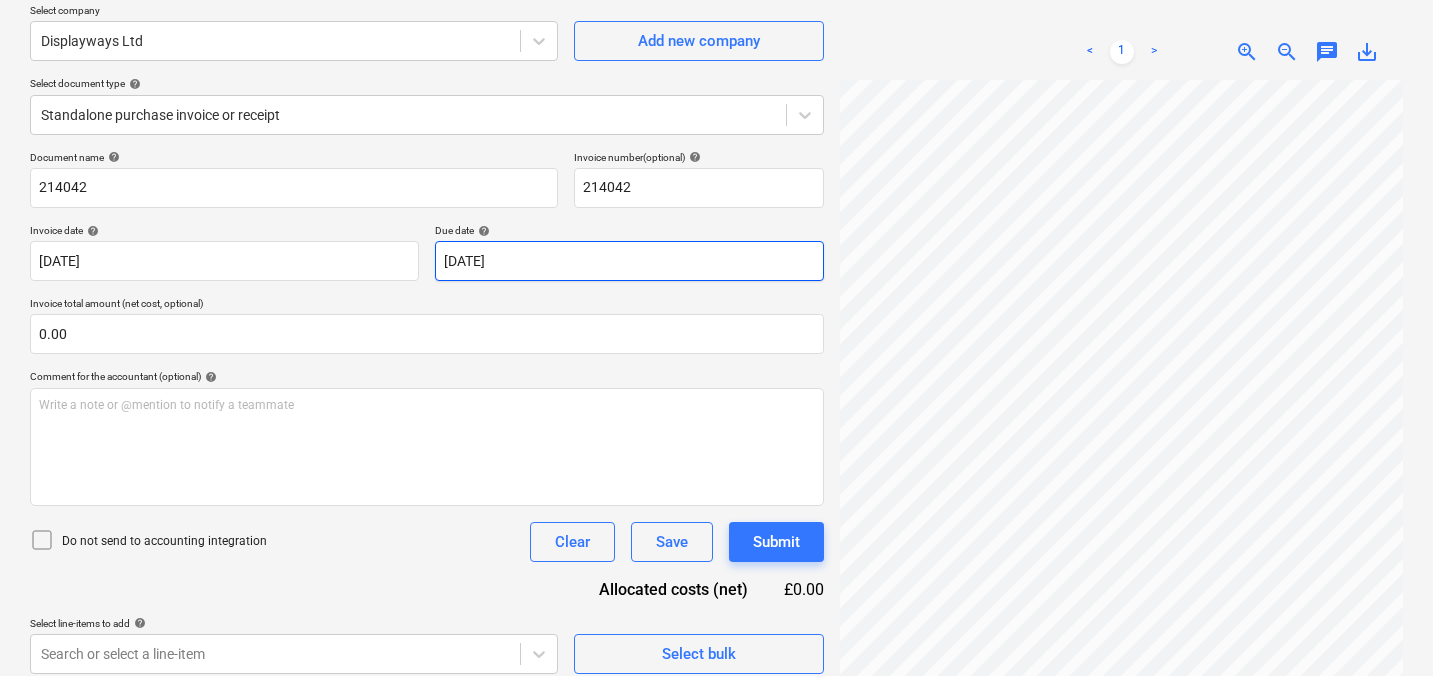 click on "Sales 5 Projects Contacts Company Consolidated Invoices Inbox 9+ Approvals format_size keyboard_arrow_down help search Search notifications 19 keyboard_arrow_down S. Dionis keyboard_arrow_down Hurlingham 2025 Budget 2 Client contract Valuations Purchase orders Work orders Costs Income Cash flow Files 2 Analytics Settings Create new document Select company Displayways Ltd   Add new company Select document type help Standalone purchase invoice or receipt Document name help 214042 Invoice number  (optional) help 214042 Invoice date help 01 Jul 2025 01.07.2025 Press the down arrow key to interact with the calendar and
select a date. Press the question mark key to get the keyboard shortcuts for changing dates. Due date help 31 Jul 2025 31.07.2025 Press the down arrow key to interact with the calendar and
select a date. Press the question mark key to get the keyboard shortcuts for changing dates. Invoice total amount (net cost, optional) 0.00 Comment for the accountant (optional) help ﻿ Clear Save help" at bounding box center (716, 178) 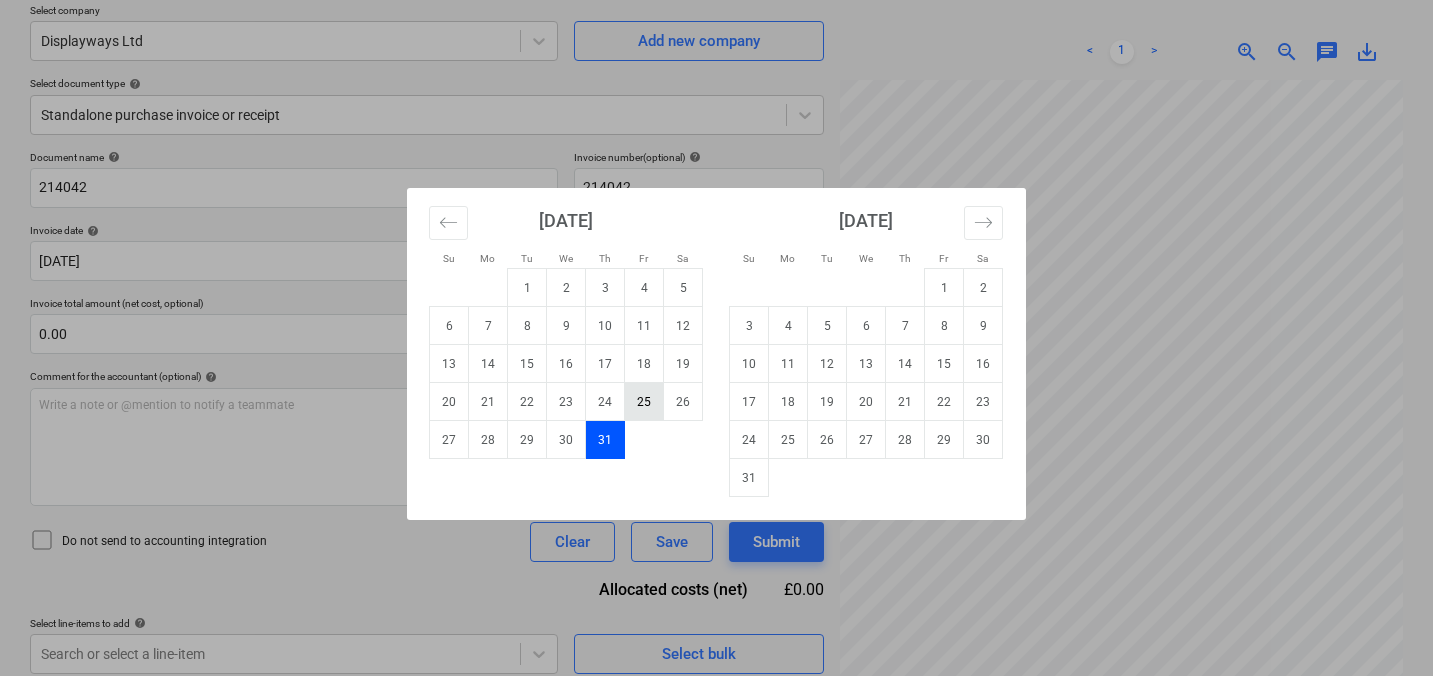 click on "25" at bounding box center [644, 402] 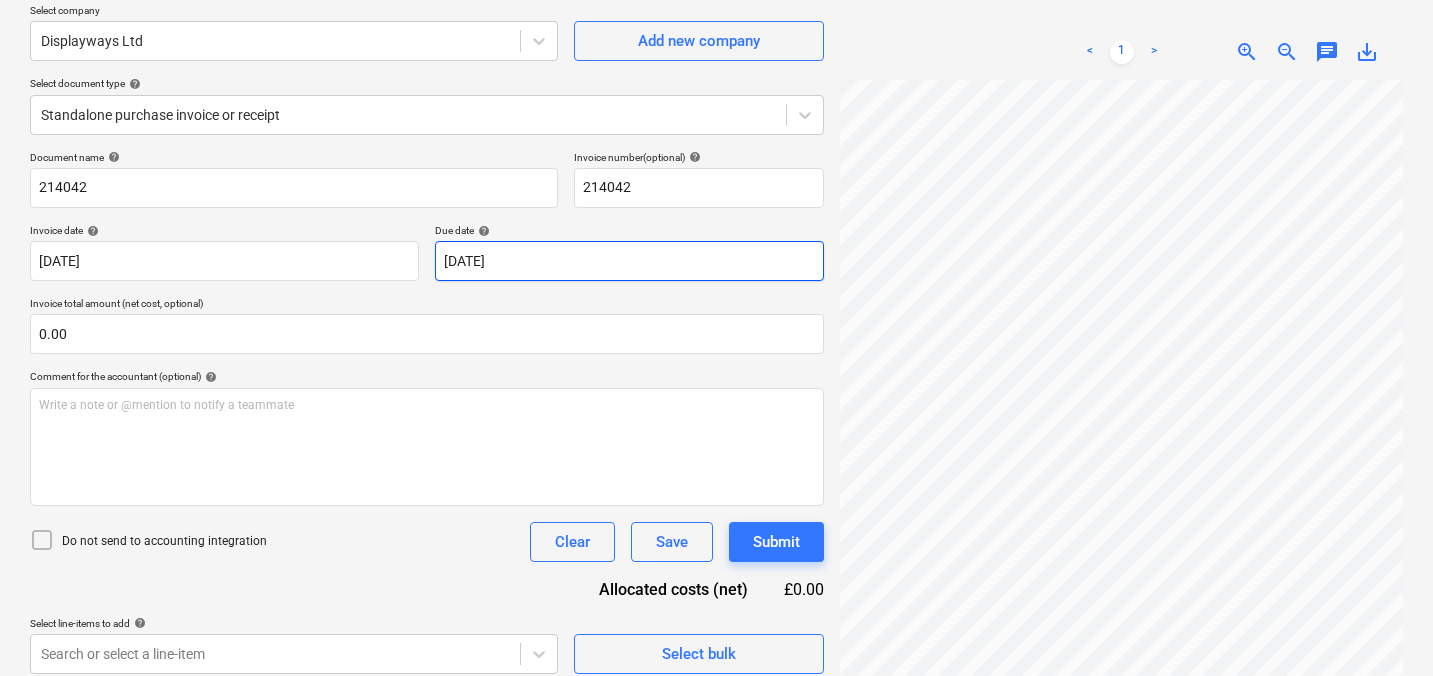 scroll, scrollTop: 200, scrollLeft: 0, axis: vertical 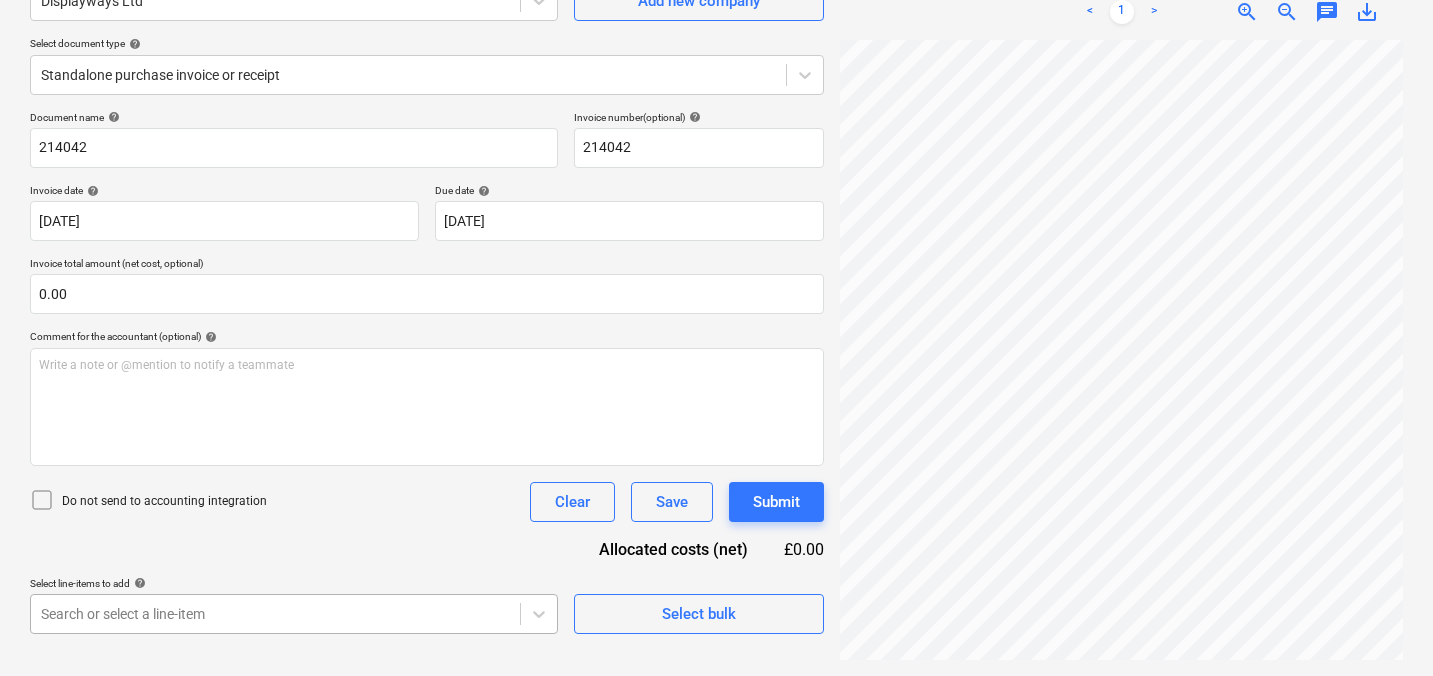 click on "Sales 5 Projects Contacts Company Consolidated Invoices Inbox 9+ Approvals format_size keyboard_arrow_down help search Search notifications 19 keyboard_arrow_down S. Dionis keyboard_arrow_down Hurlingham 2025 Budget 2 Client contract Valuations Purchase orders Work orders Costs Income Cash flow Files 2 Analytics Settings Create new document Select company Displayways Ltd   Add new company Select document type help Standalone purchase invoice or receipt Document name help 214042 Invoice number  (optional) help 214042 Invoice date help 01 Jul 2025 01.07.2025 Press the down arrow key to interact with the calendar and
select a date. Press the question mark key to get the keyboard shortcuts for changing dates. Due date help 25 Jul 2025 25.07.2025 Press the down arrow key to interact with the calendar and
select a date. Press the question mark key to get the keyboard shortcuts for changing dates. Invoice total amount (net cost, optional) 0.00 Comment for the accountant (optional) help ﻿ Clear Save help" at bounding box center [716, 138] 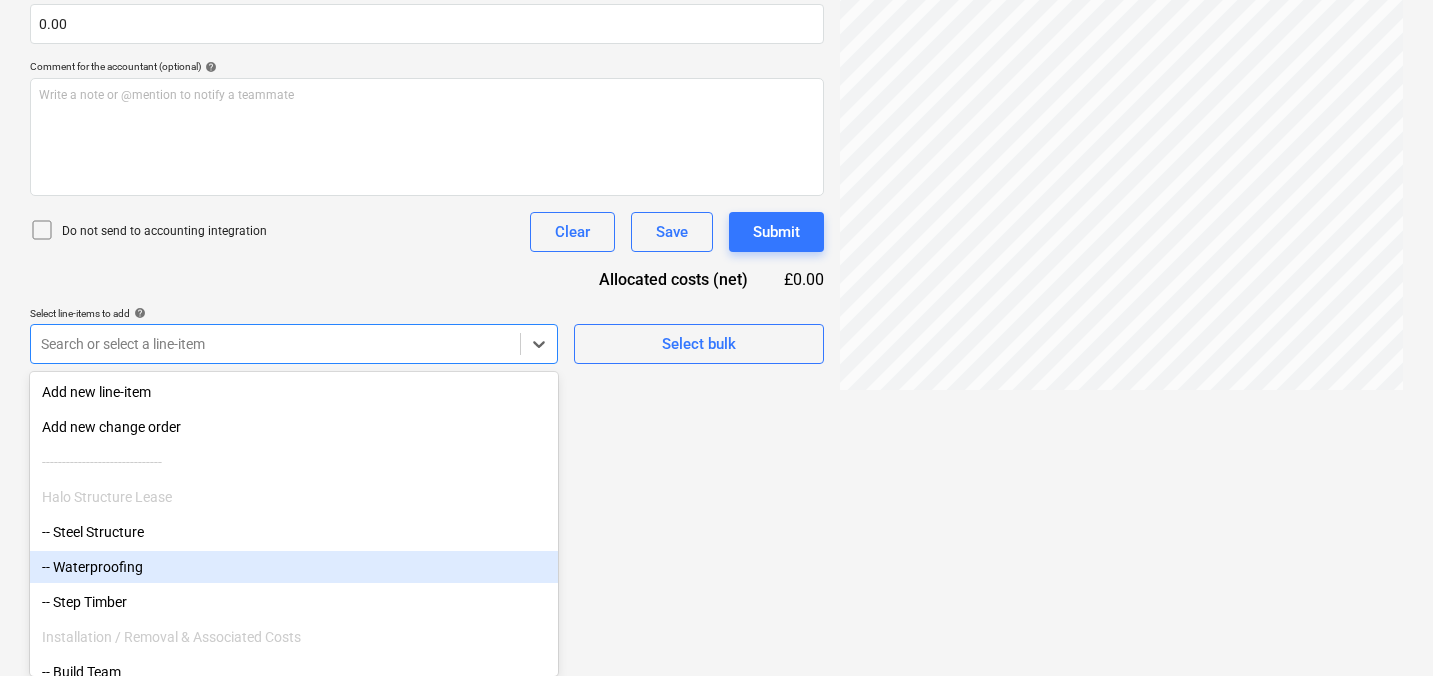 scroll, scrollTop: 0, scrollLeft: 43, axis: horizontal 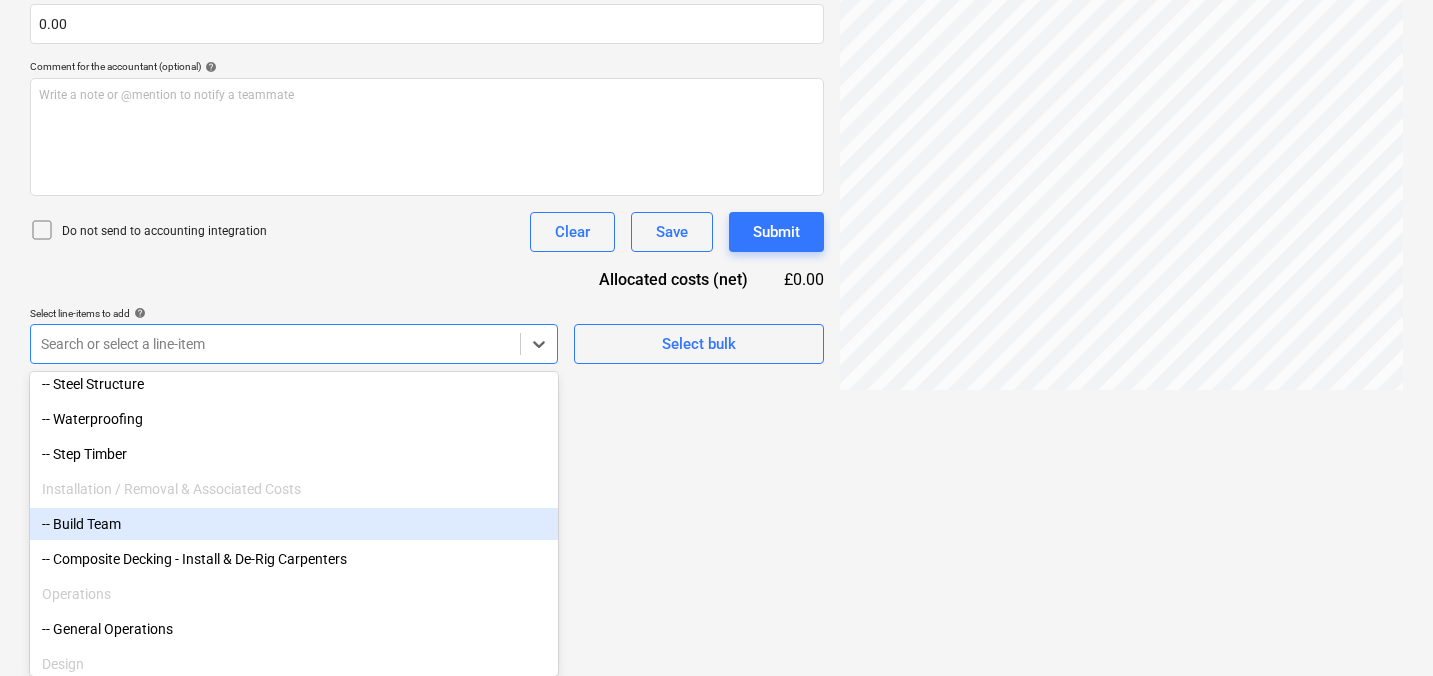 click on "--   Build Team" at bounding box center (294, 524) 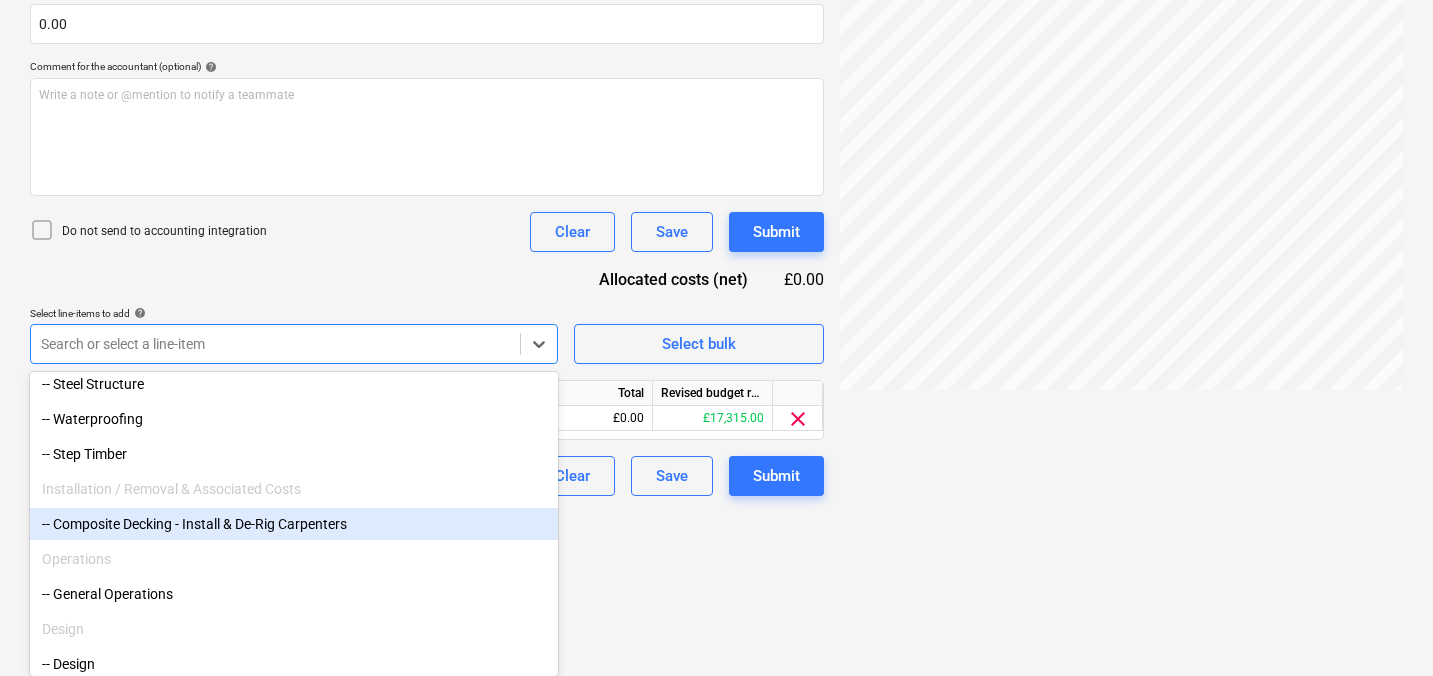 click on "Sales 5 Projects Contacts Company Consolidated Invoices Inbox 9+ Approvals format_size keyboard_arrow_down help search Search notifications 19 keyboard_arrow_down S. Dionis keyboard_arrow_down Hurlingham 2025 Budget 2 Client contract Valuations Purchase orders Work orders Costs Income Cash flow Files 2 Analytics Settings Create new document Select company Displayways Ltd   Add new company Select document type help Standalone purchase invoice or receipt Document name help 214042 Invoice number  (optional) help 214042 Invoice date help 01 Jul 2025 01.07.2025 Press the down arrow key to interact with the calendar and
select a date. Press the question mark key to get the keyboard shortcuts for changing dates. Due date help 25 Jul 2025 25.07.2025 Press the down arrow key to interact with the calendar and
select a date. Press the question mark key to get the keyboard shortcuts for changing dates. Invoice total amount (net cost, optional) 0.00 Comment for the accountant (optional) help ﻿ Clear Save" at bounding box center (716, -132) 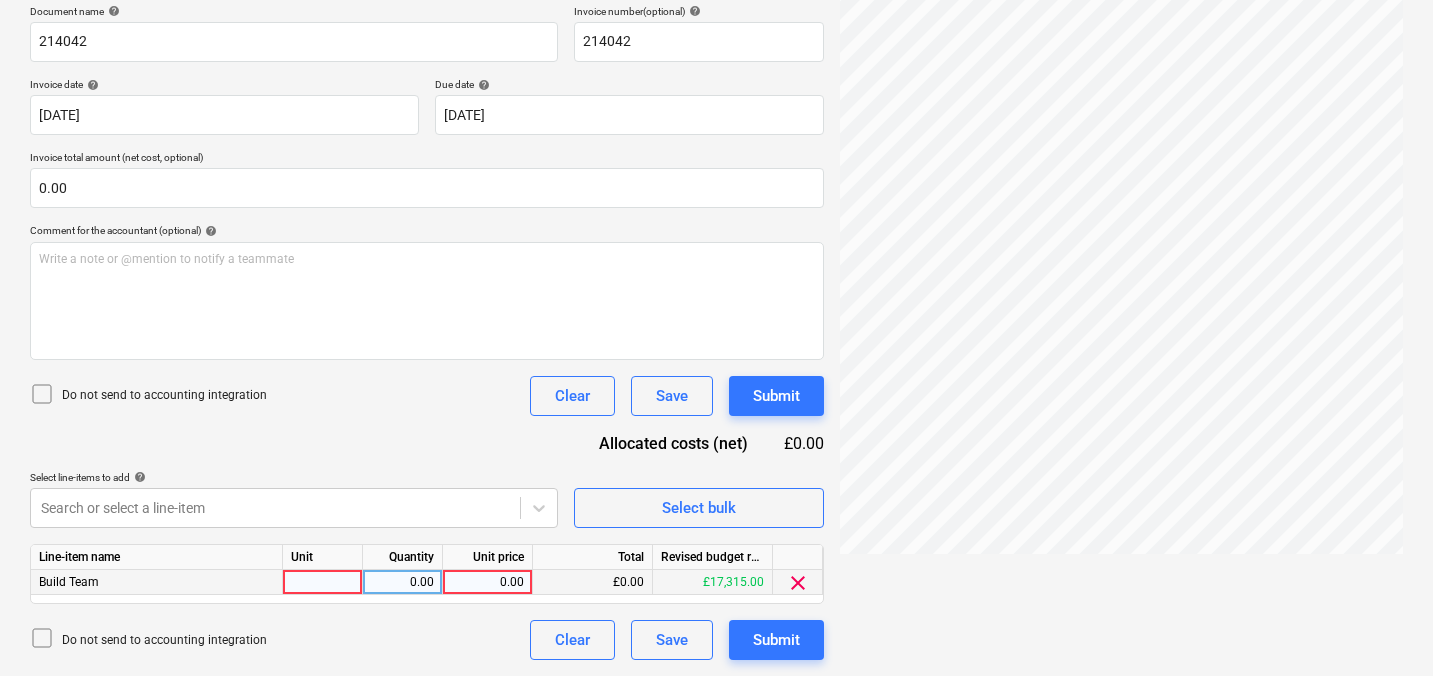 click at bounding box center (323, 582) 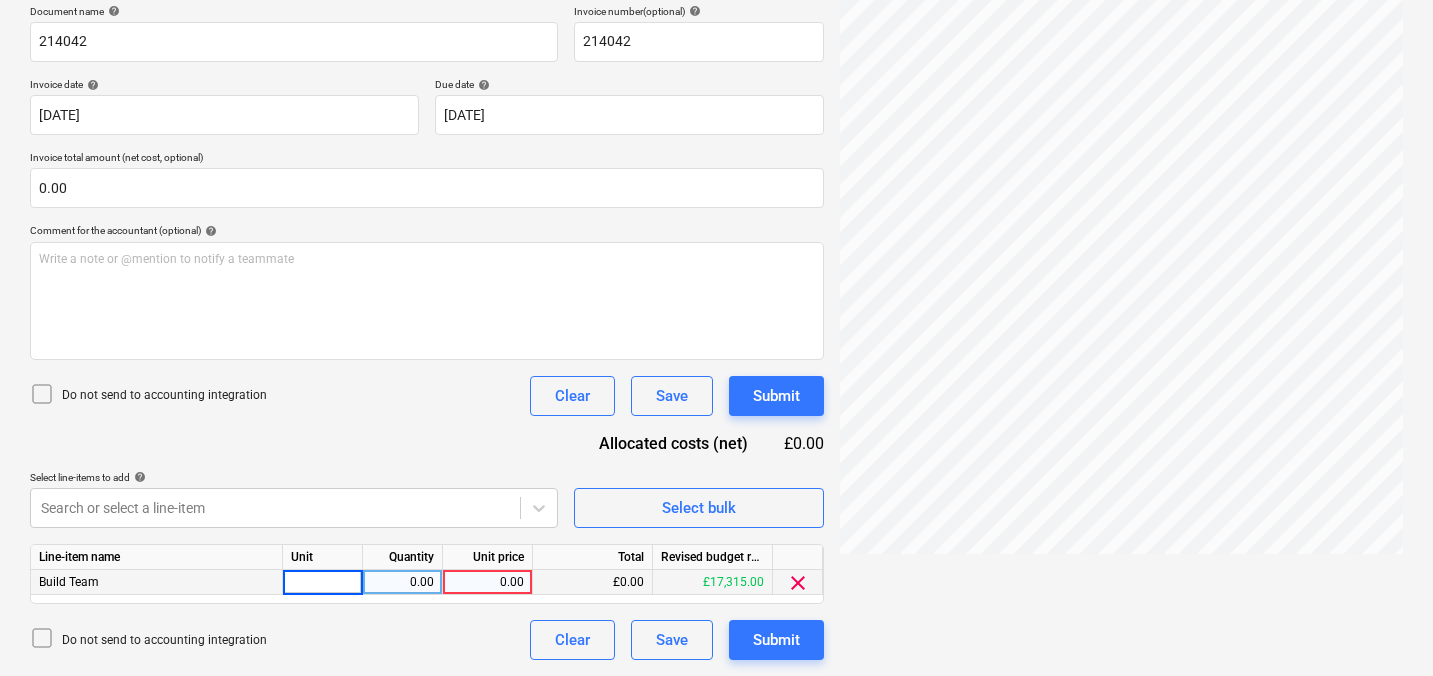 type on "1" 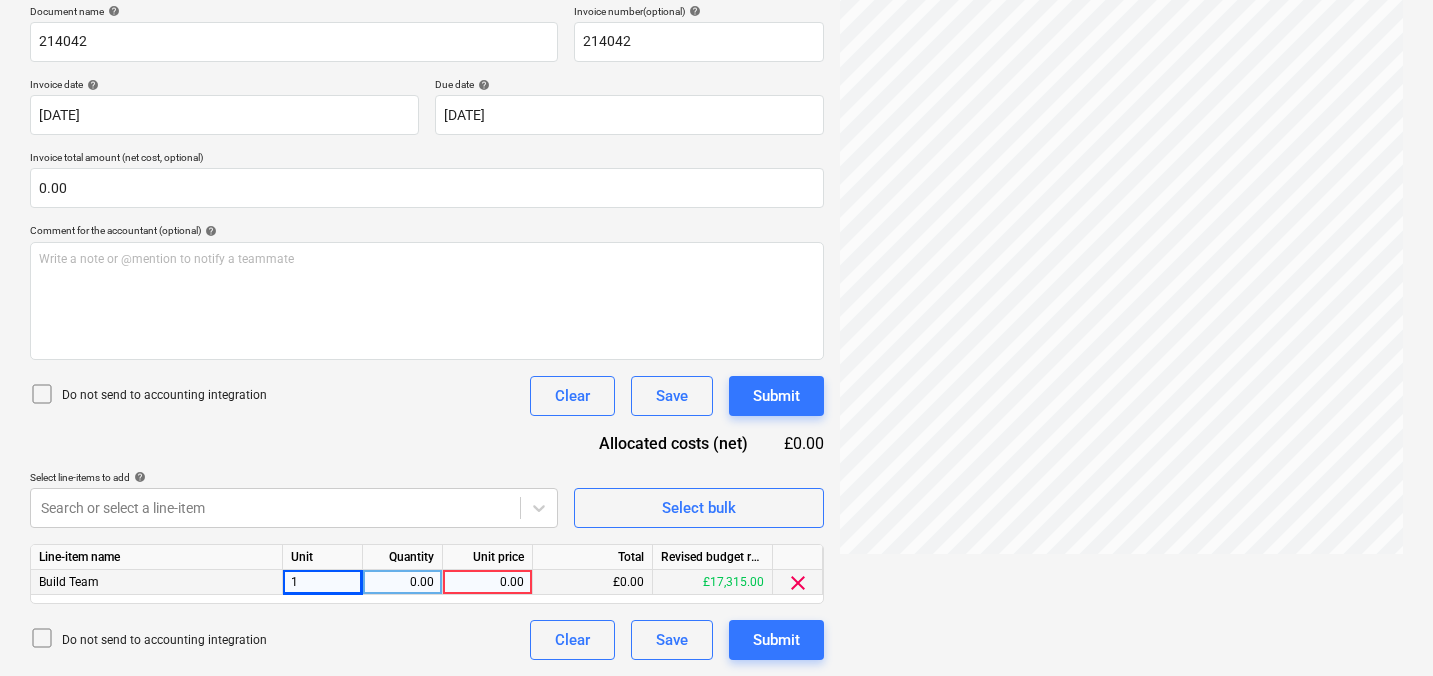 click on "0.00" at bounding box center (487, 582) 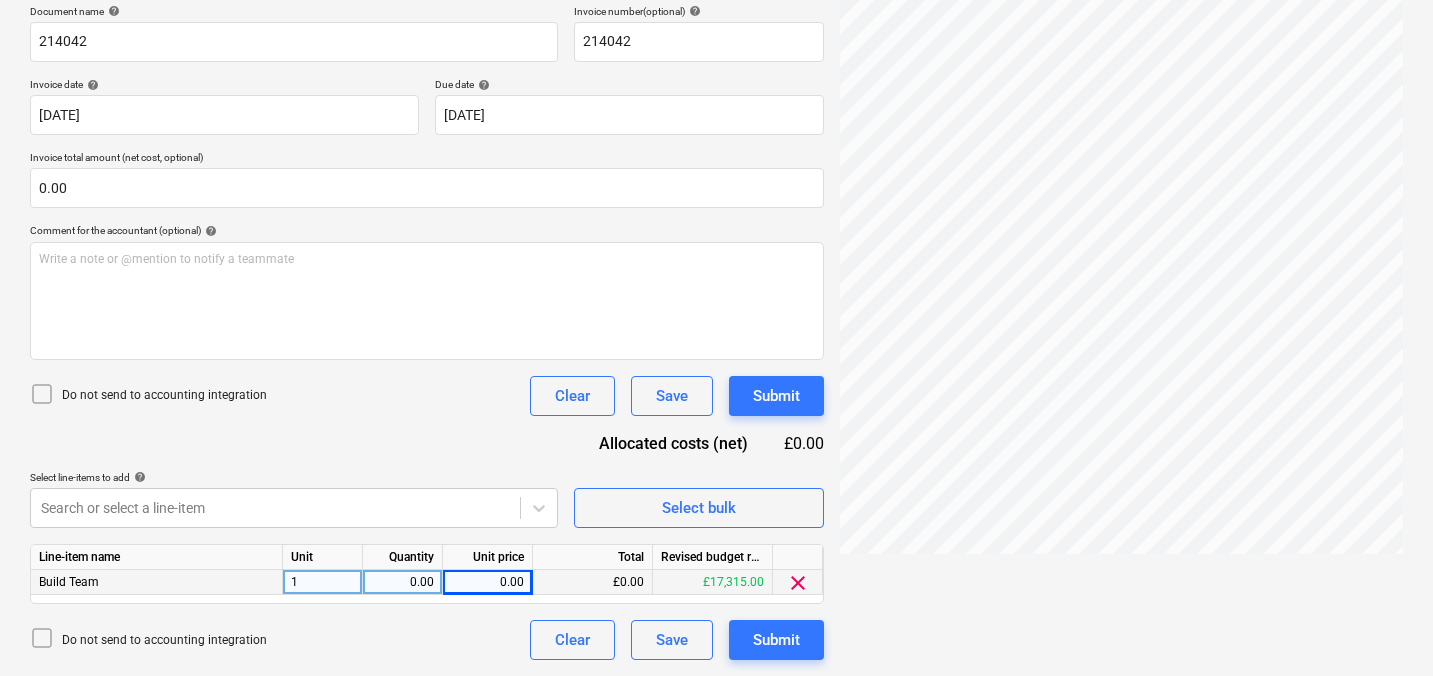 click on "0.00" at bounding box center (402, 582) 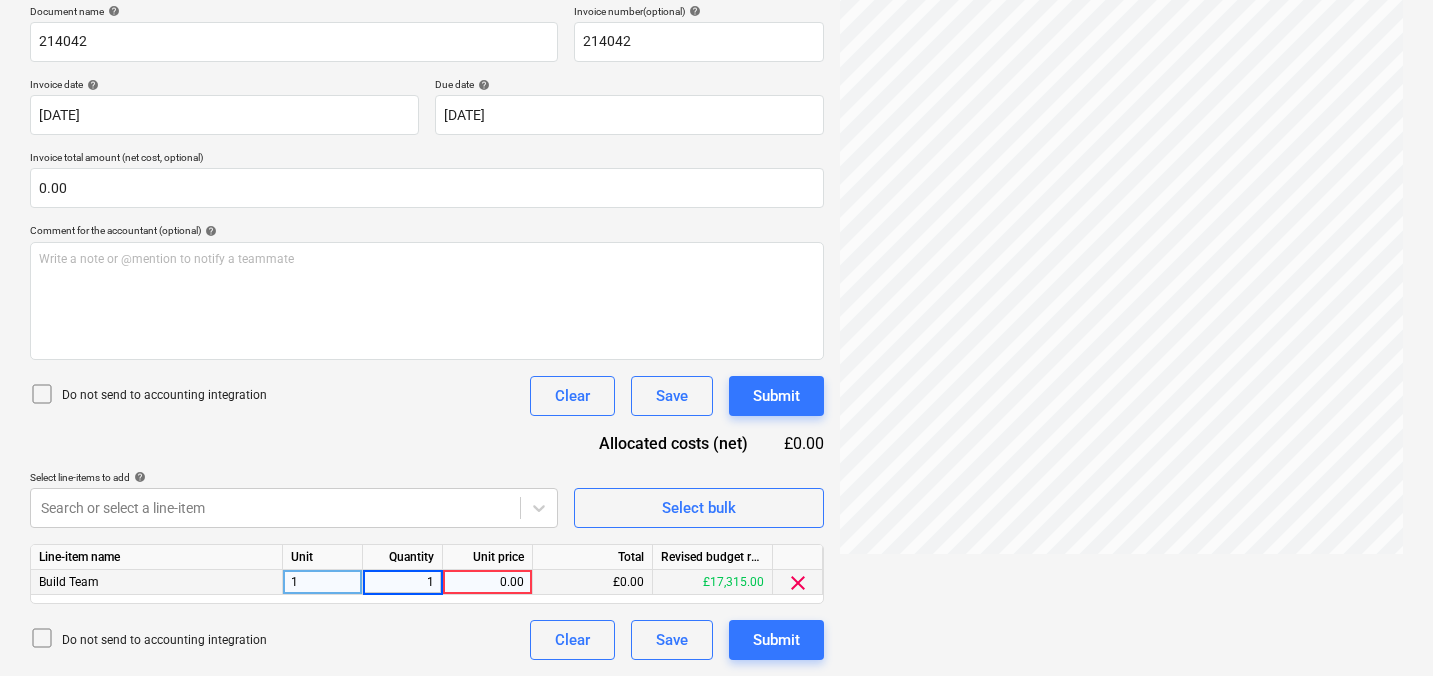click on "0.00" at bounding box center [487, 582] 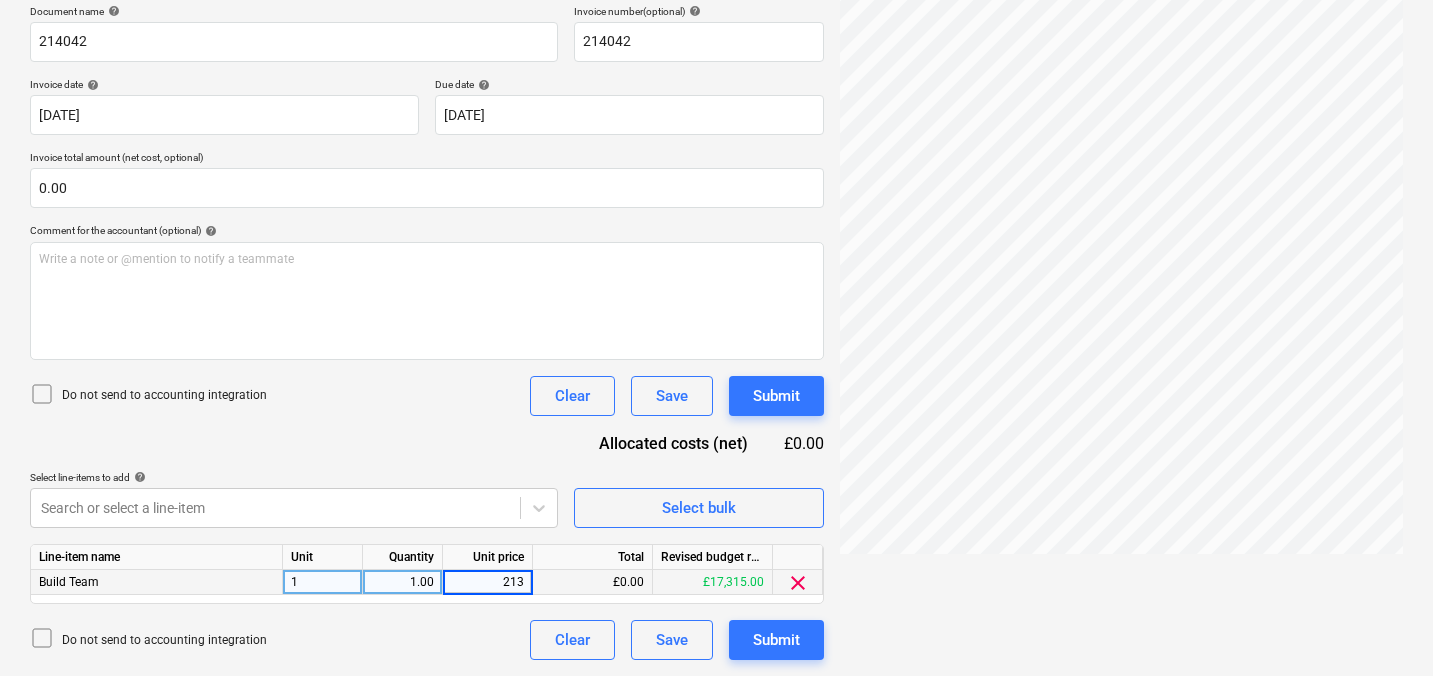 type on "2130" 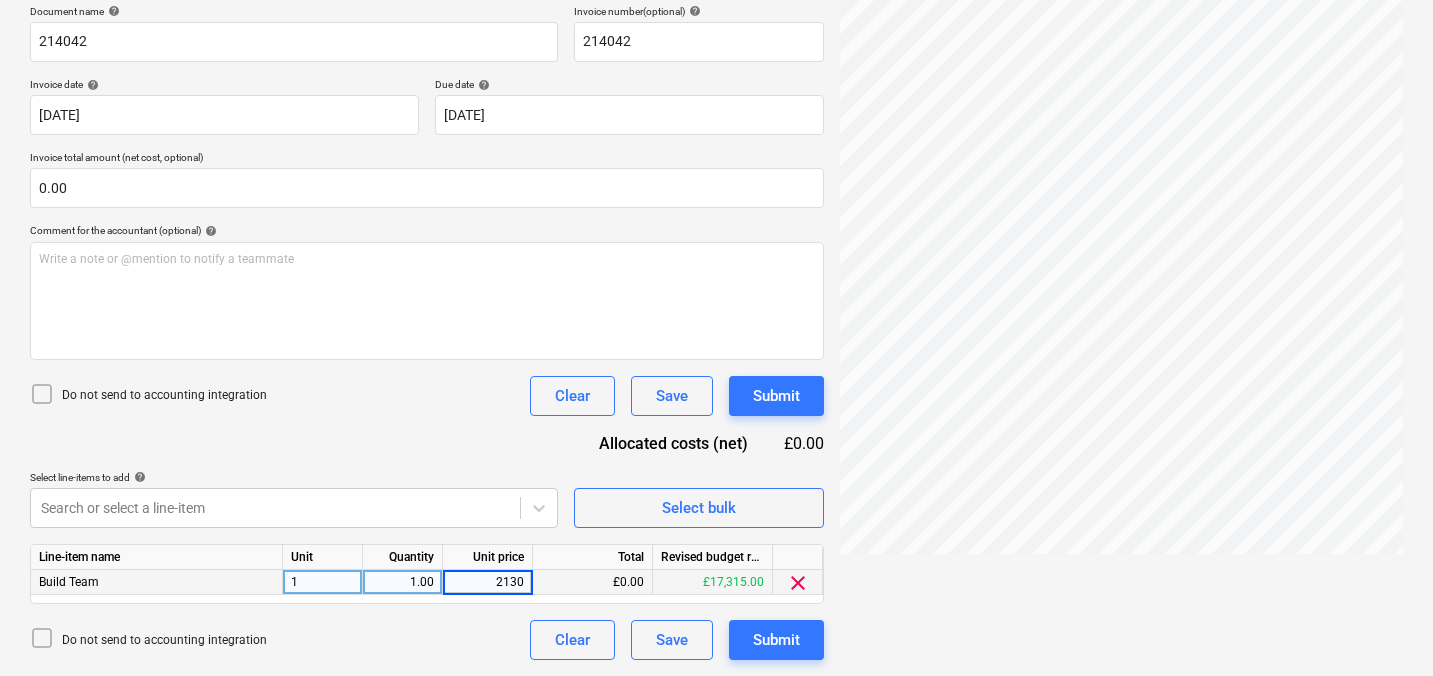 click on "Do not send to accounting integration Clear Save Submit" at bounding box center (427, 396) 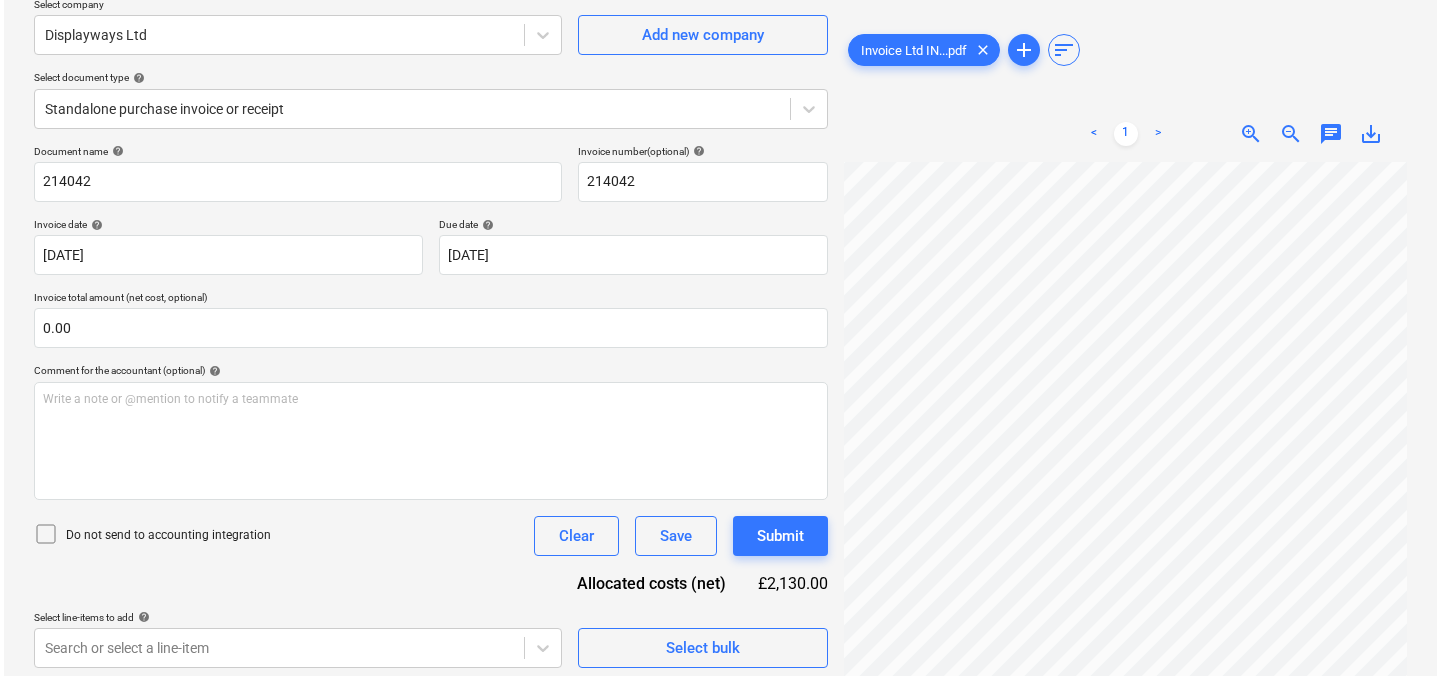 scroll, scrollTop: 306, scrollLeft: 0, axis: vertical 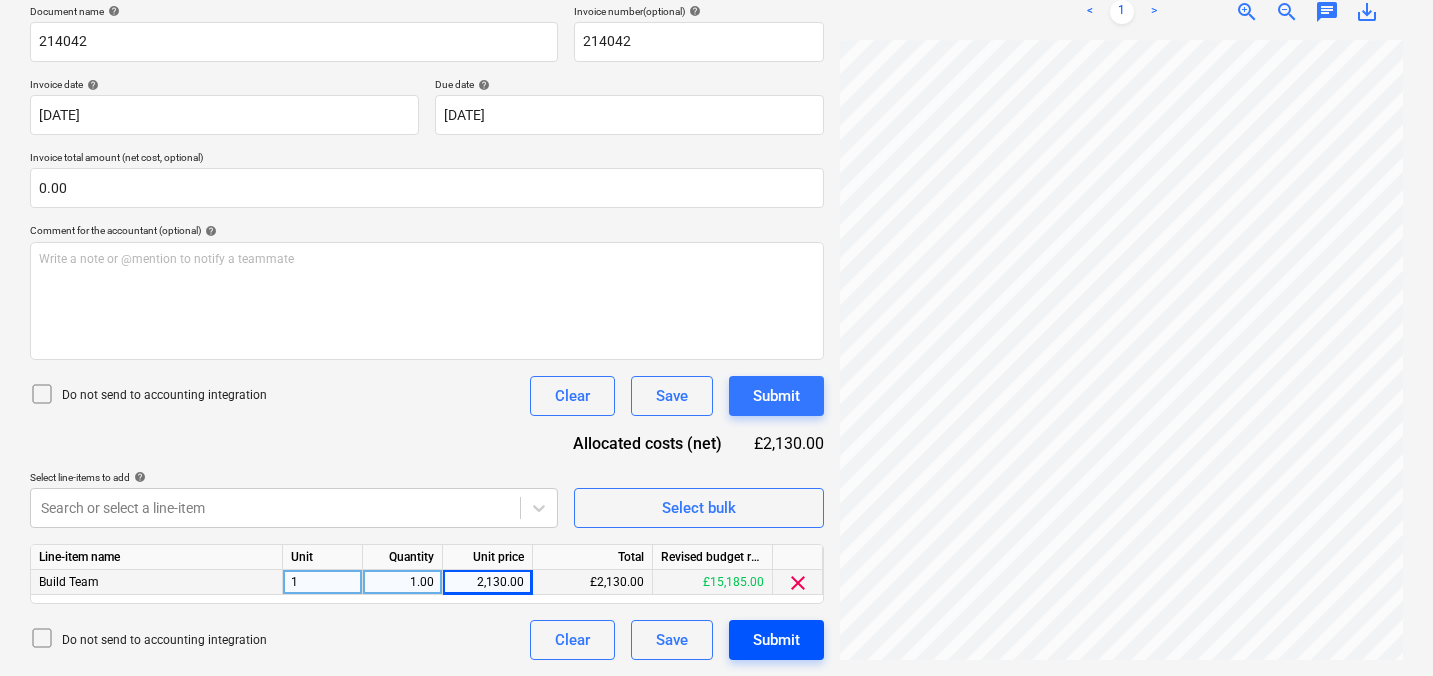 click on "Submit" at bounding box center [776, 640] 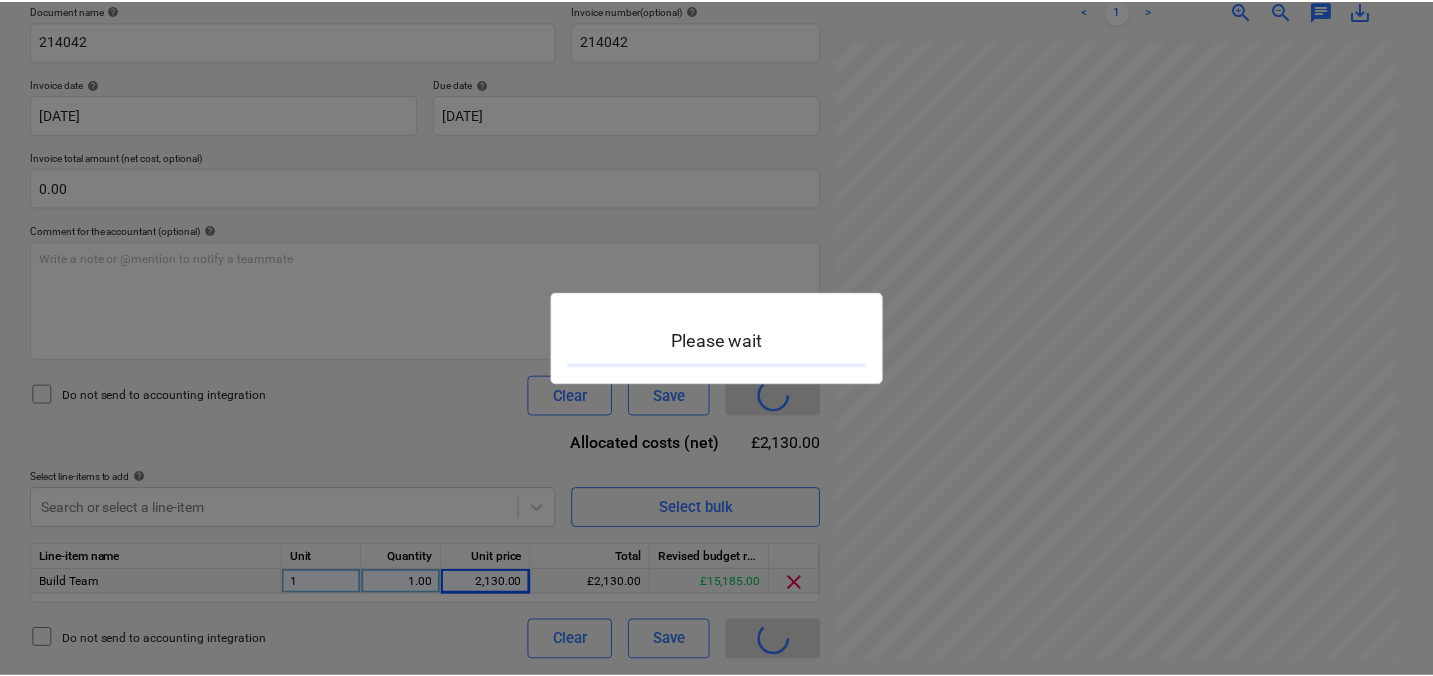scroll, scrollTop: 0, scrollLeft: 0, axis: both 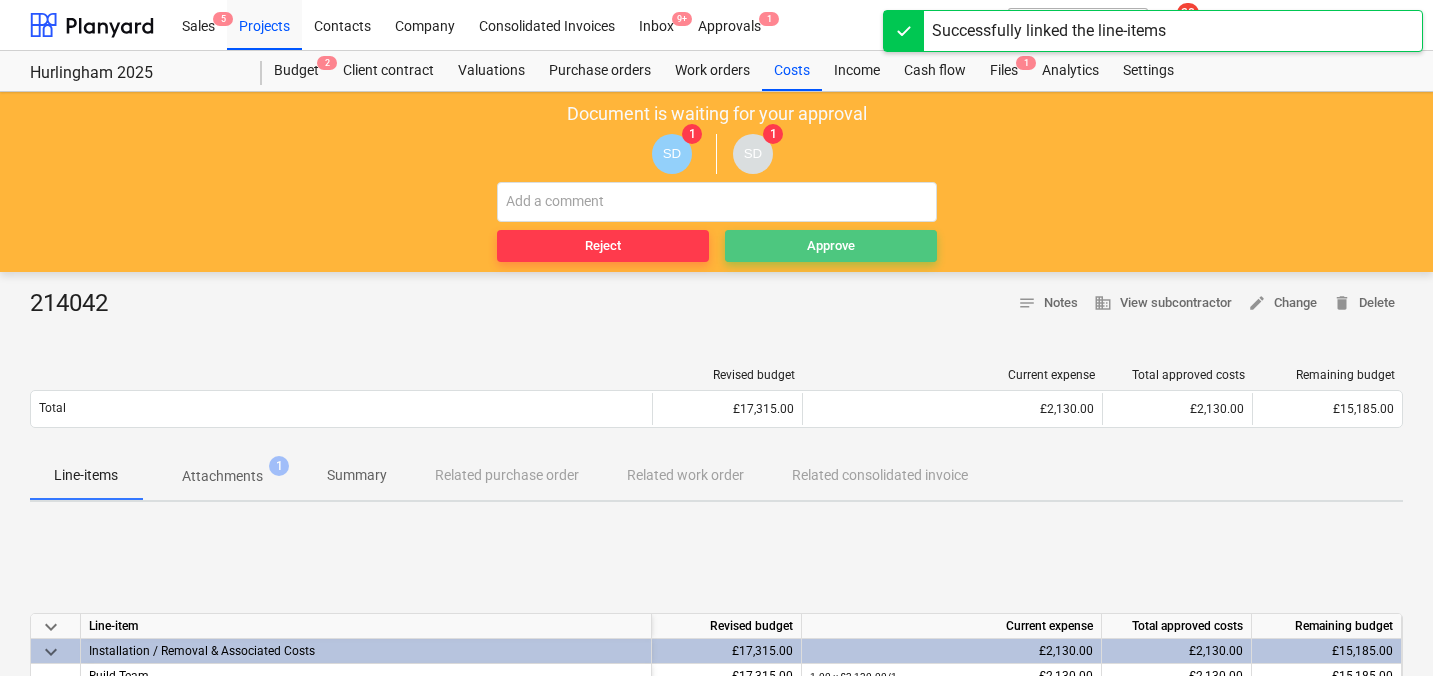 click on "Approve" at bounding box center [831, 246] 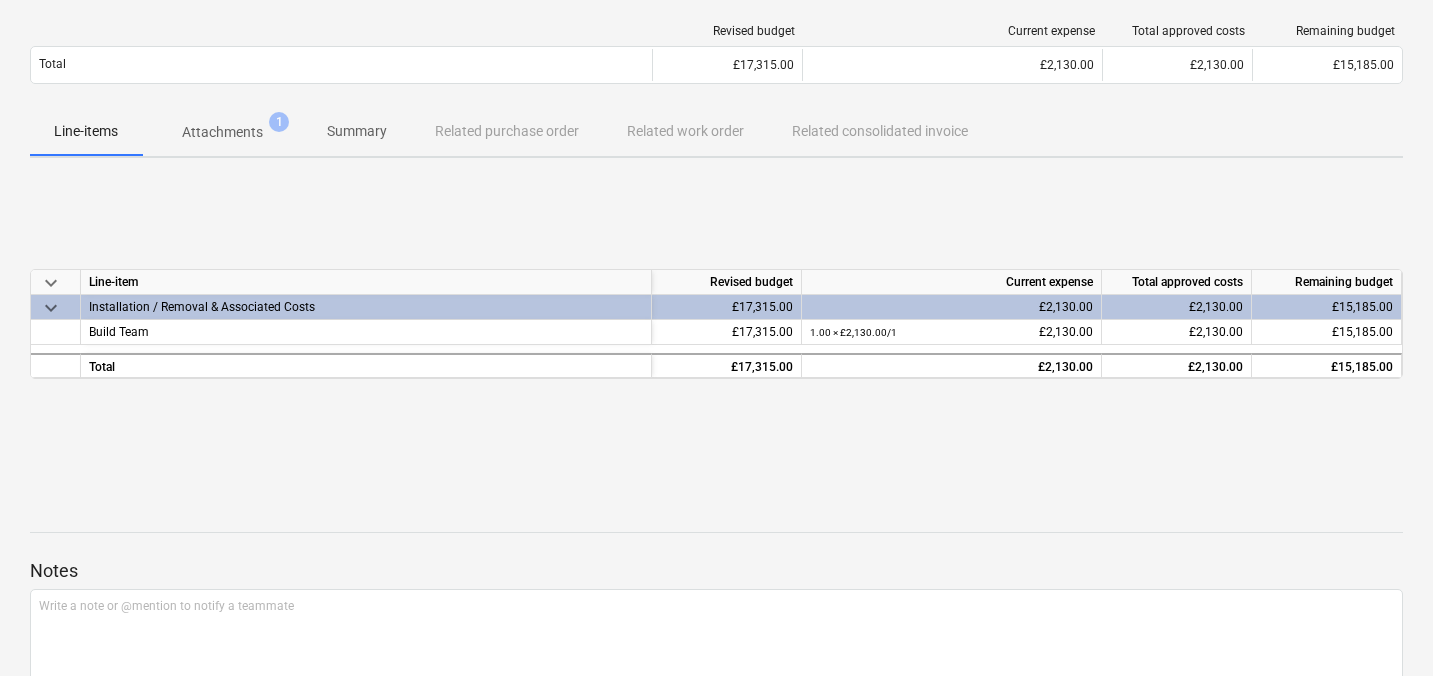 scroll, scrollTop: 269, scrollLeft: 0, axis: vertical 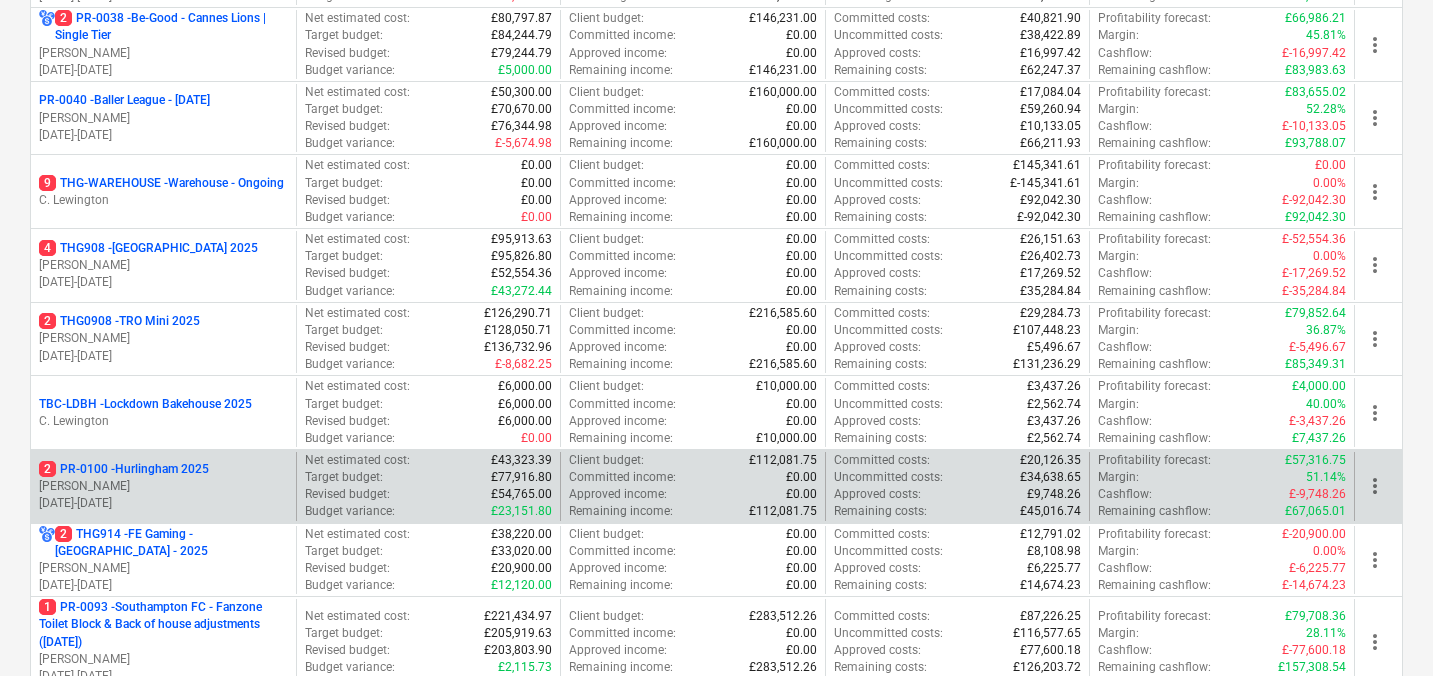 click on "2  PR-0100 -  Hurlingham 2025" at bounding box center [124, 469] 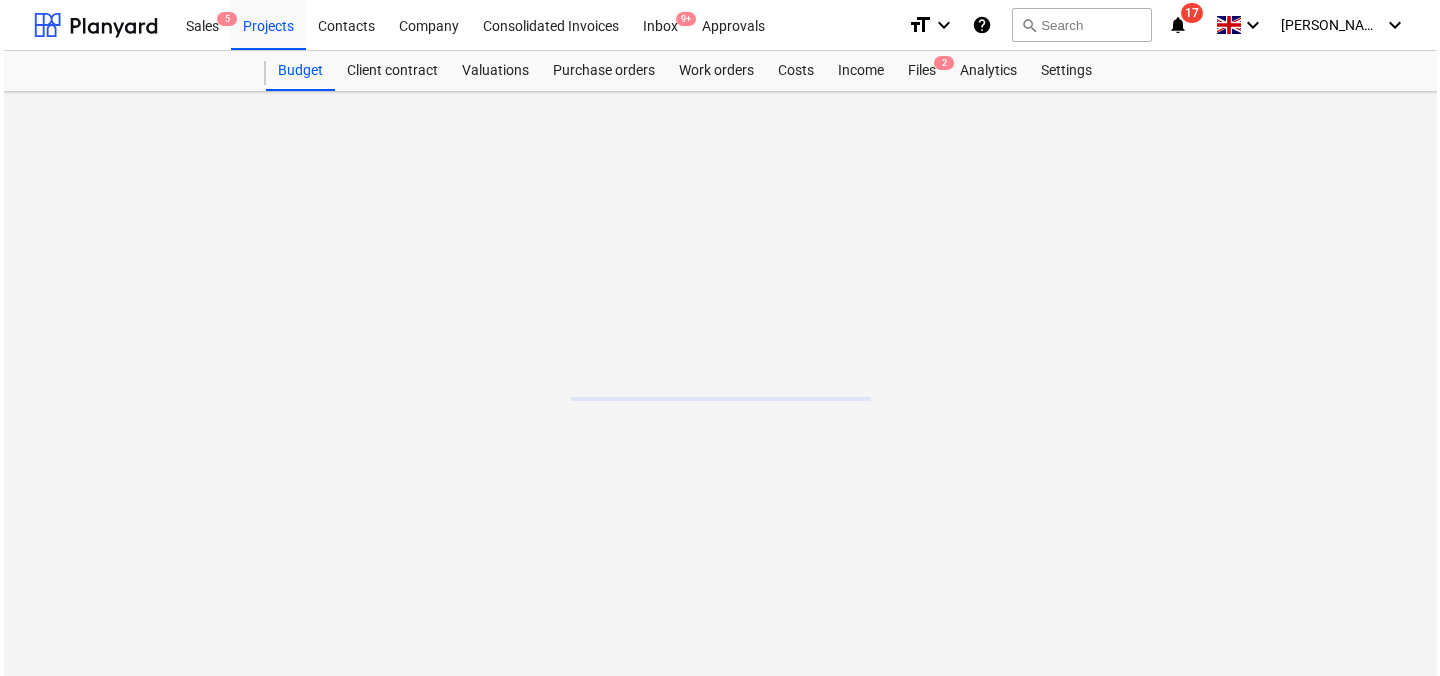 scroll, scrollTop: 0, scrollLeft: 0, axis: both 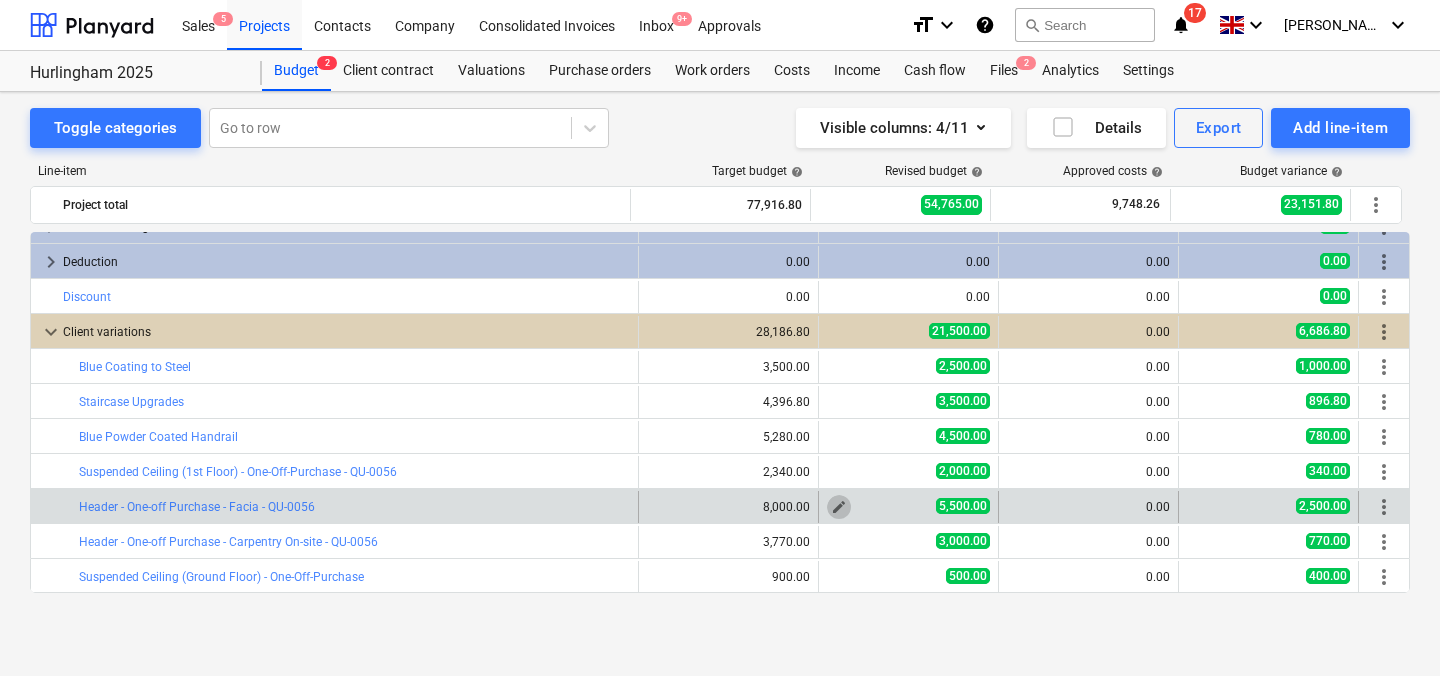 click on "edit" at bounding box center [839, 507] 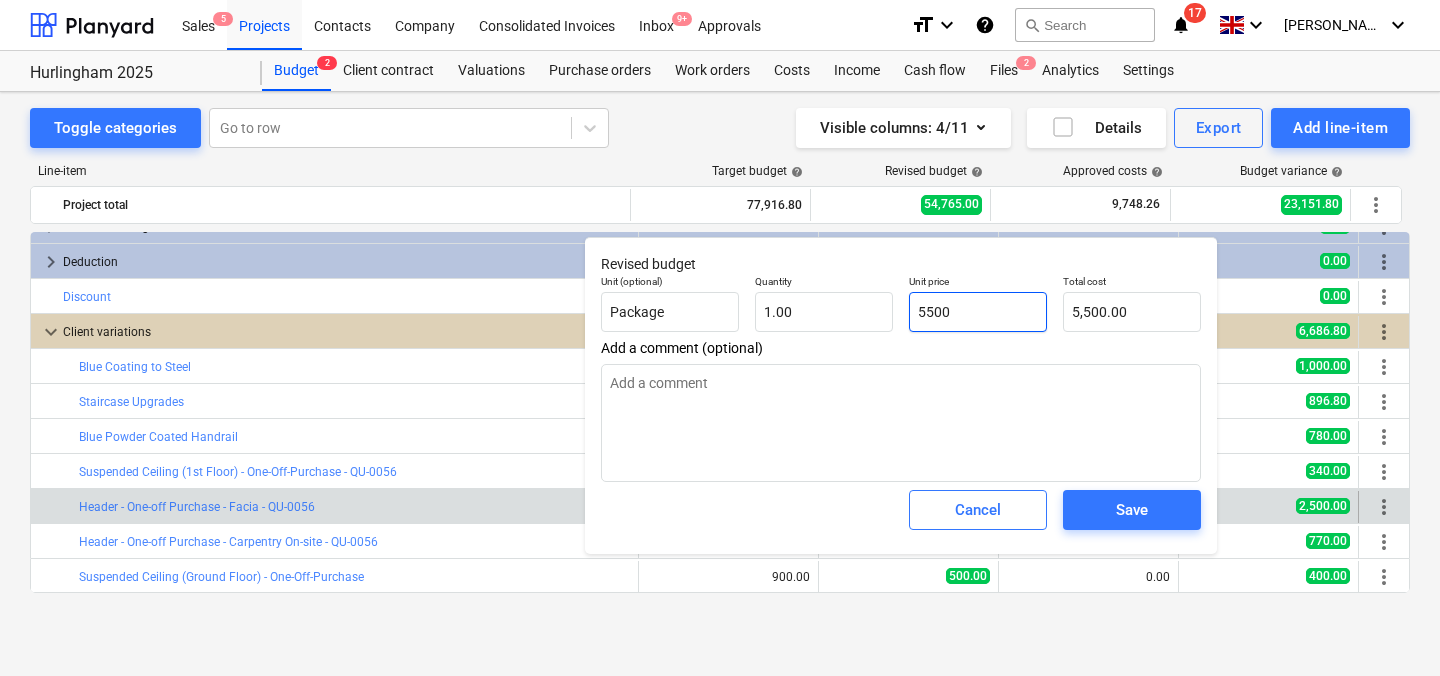 drag, startPoint x: 978, startPoint y: 317, endPoint x: 907, endPoint y: 317, distance: 71 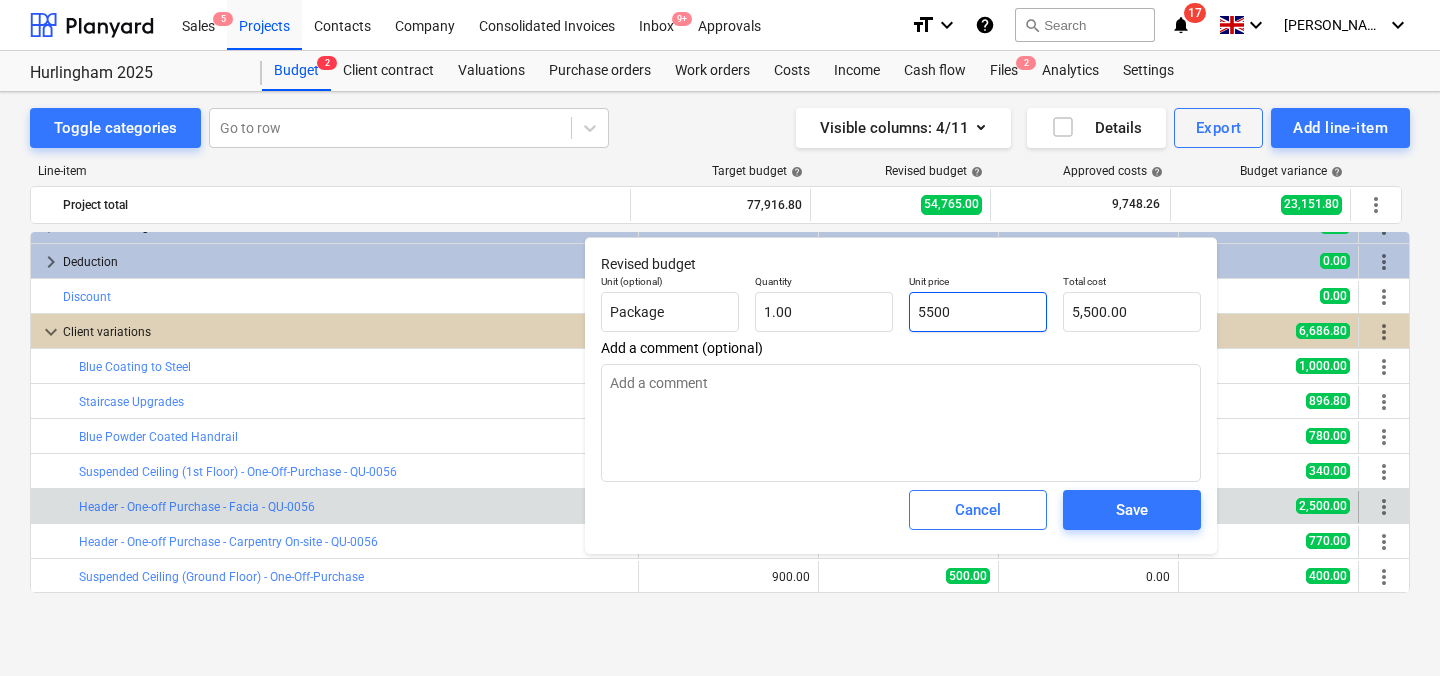 type on "7" 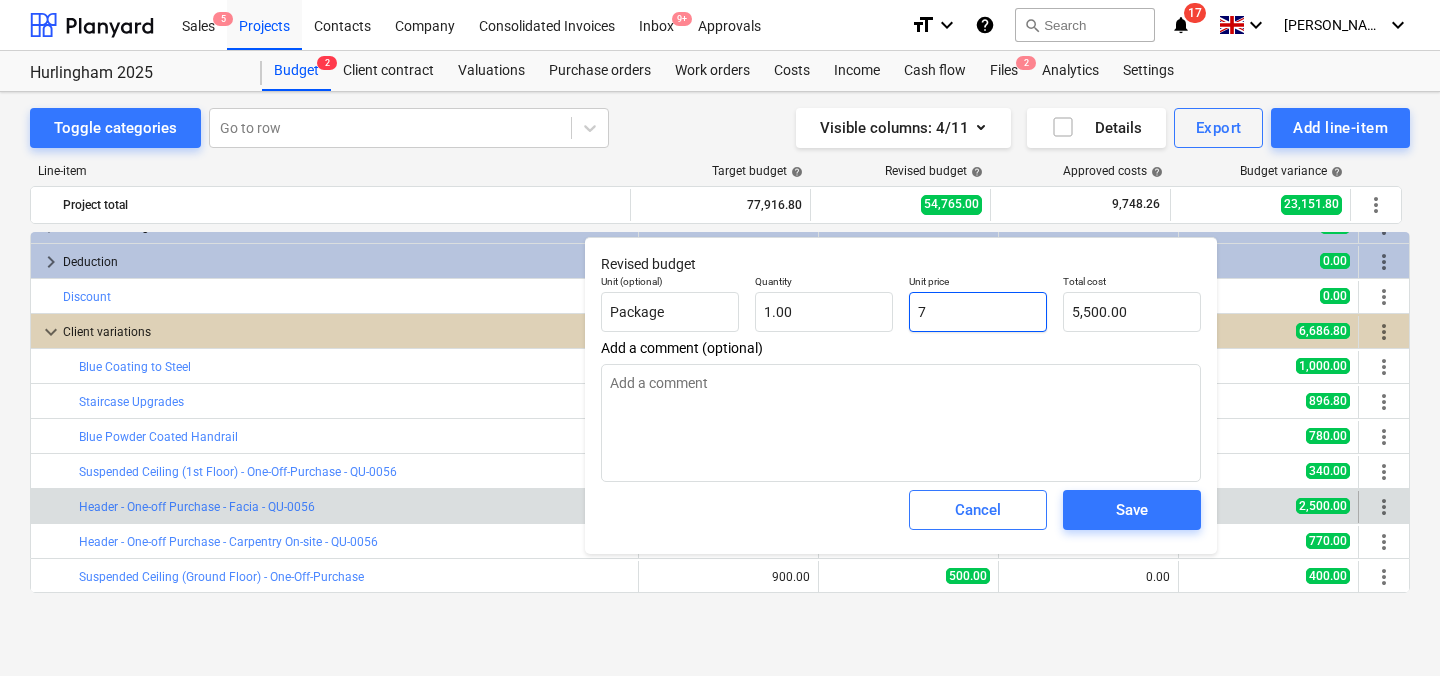 type on "7.00" 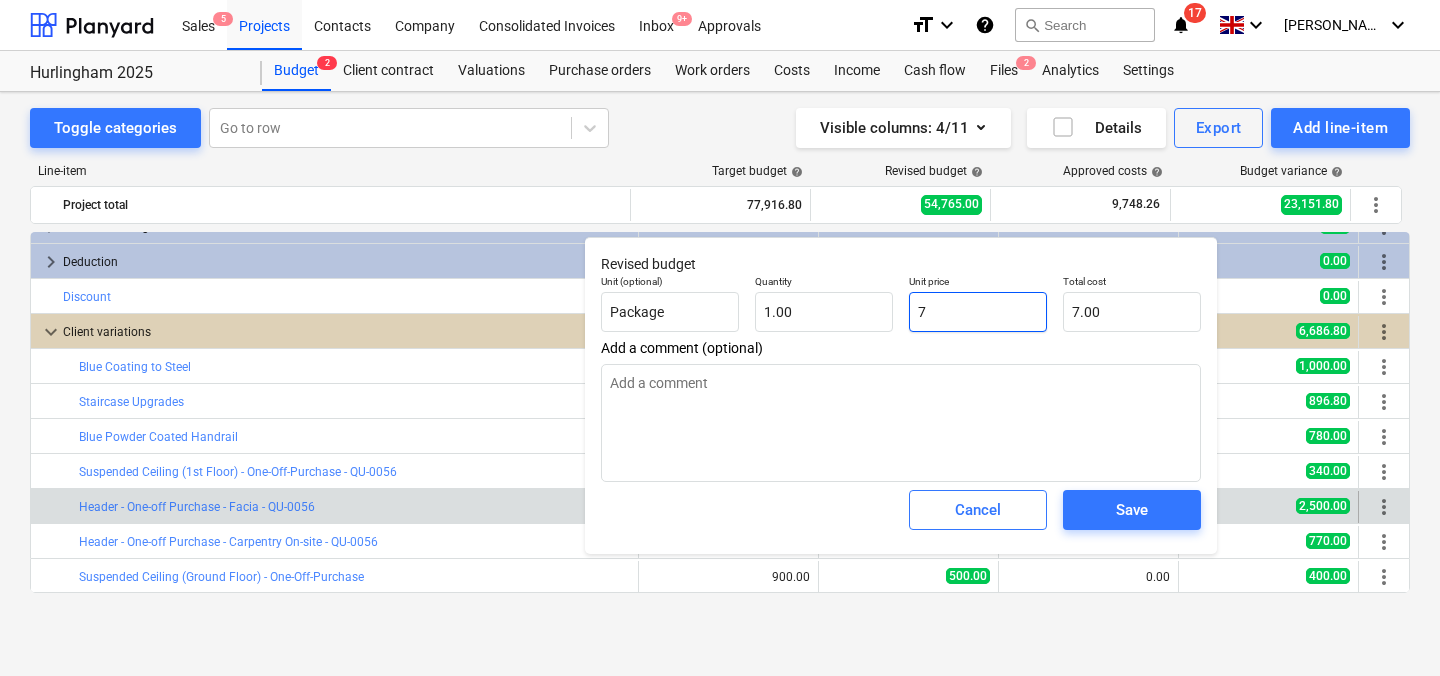type on "75" 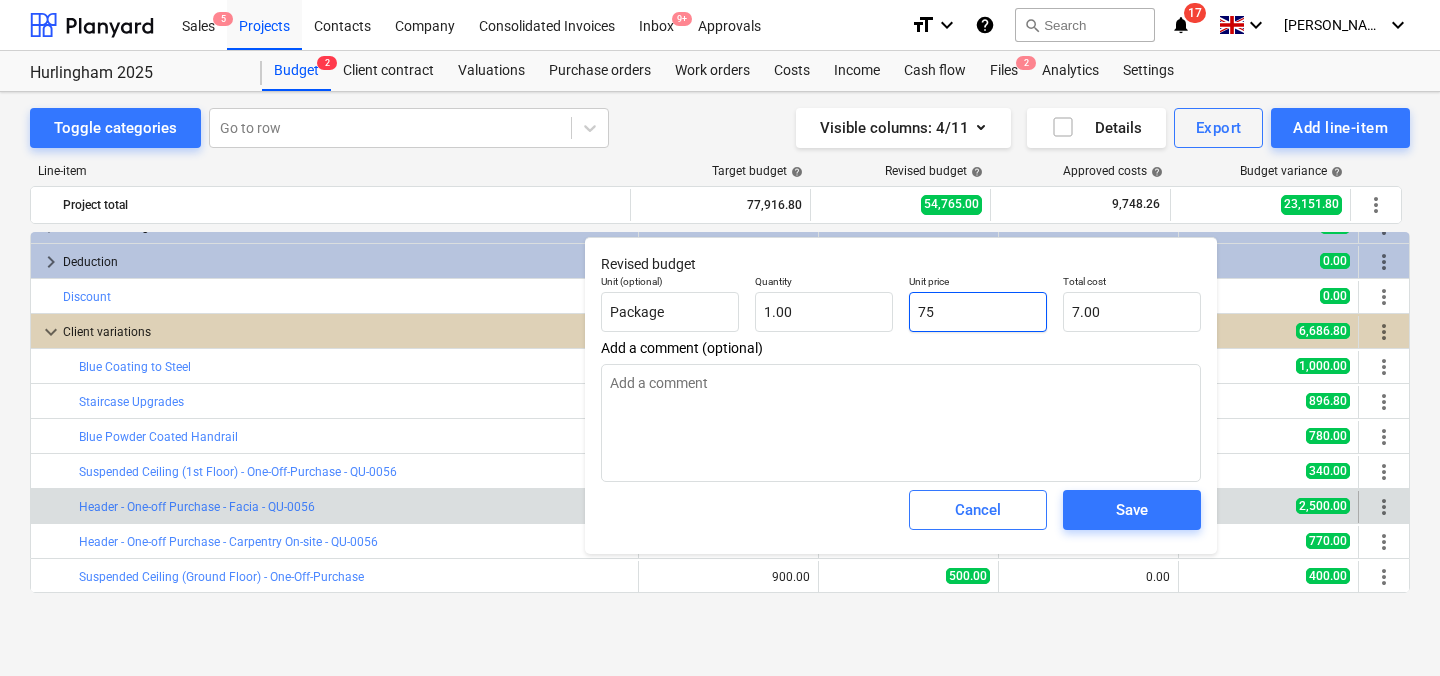 type on "75.00" 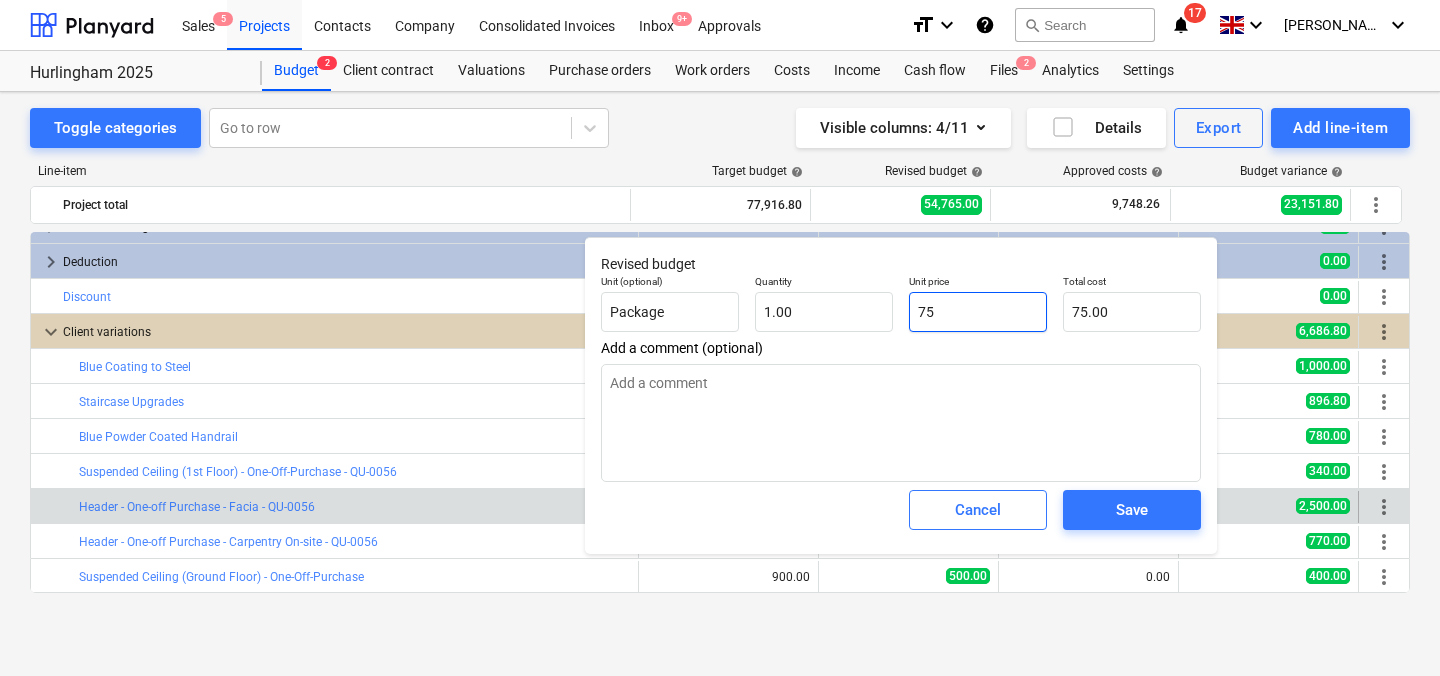 type on "750" 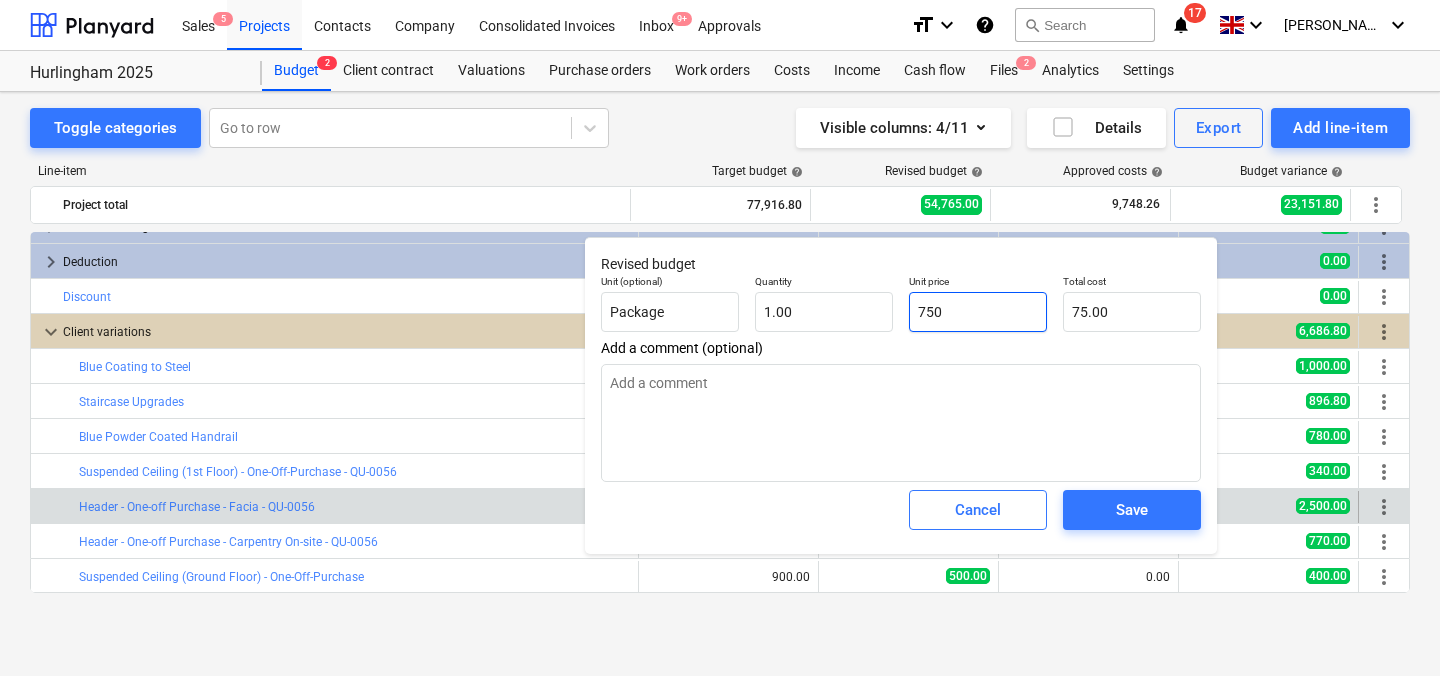 type on "750.00" 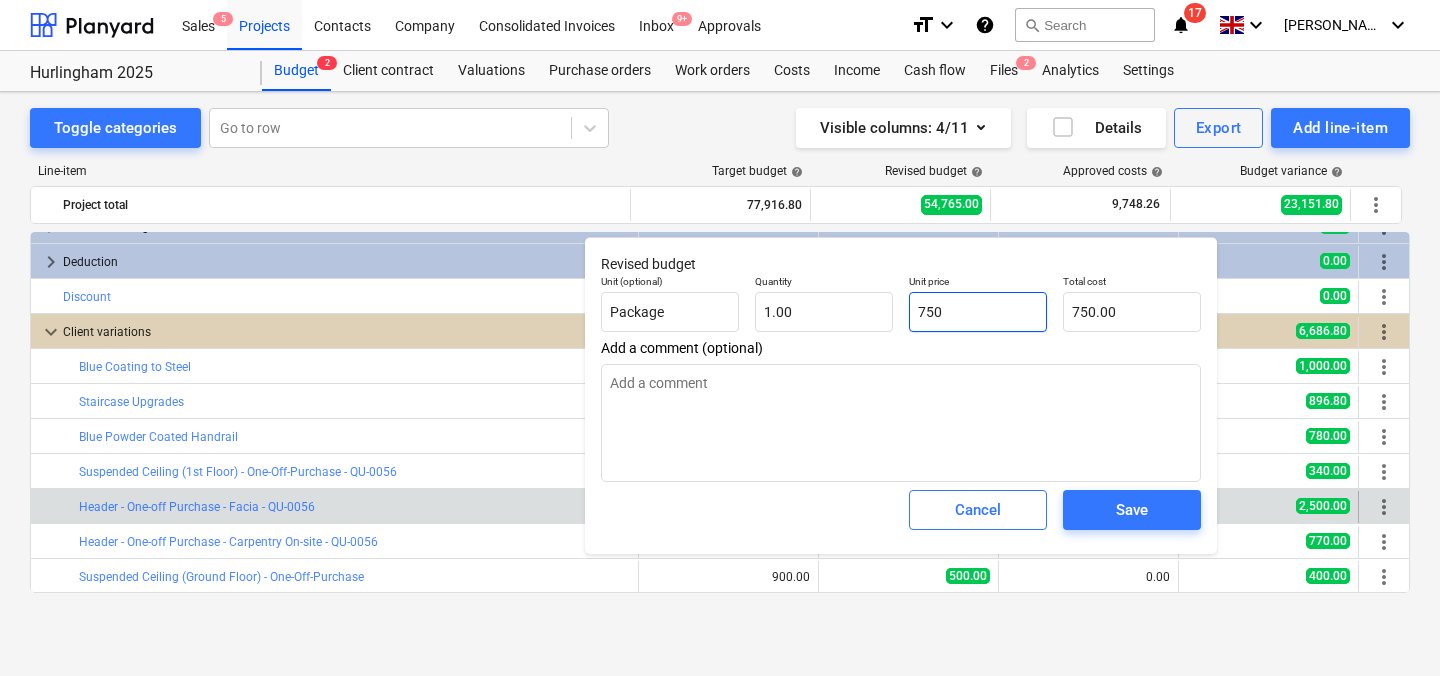 type on "7500" 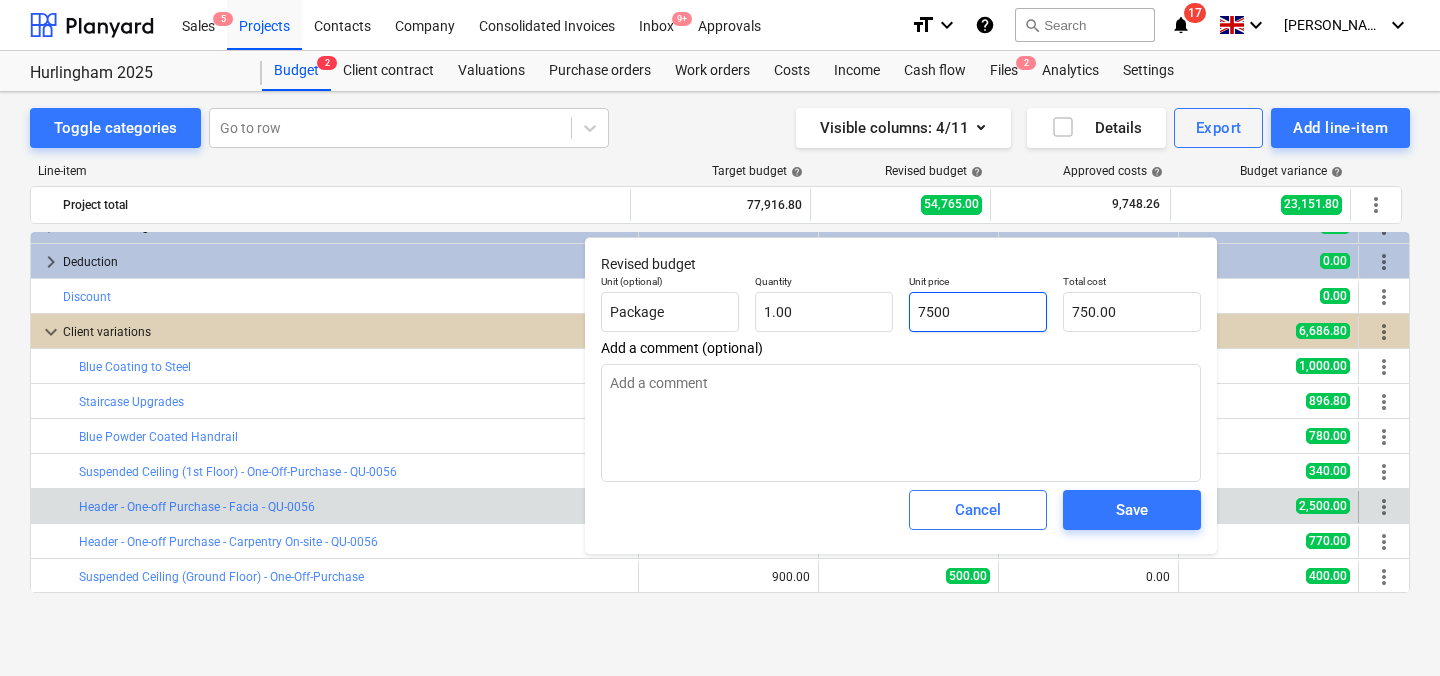 type on "7,500.00" 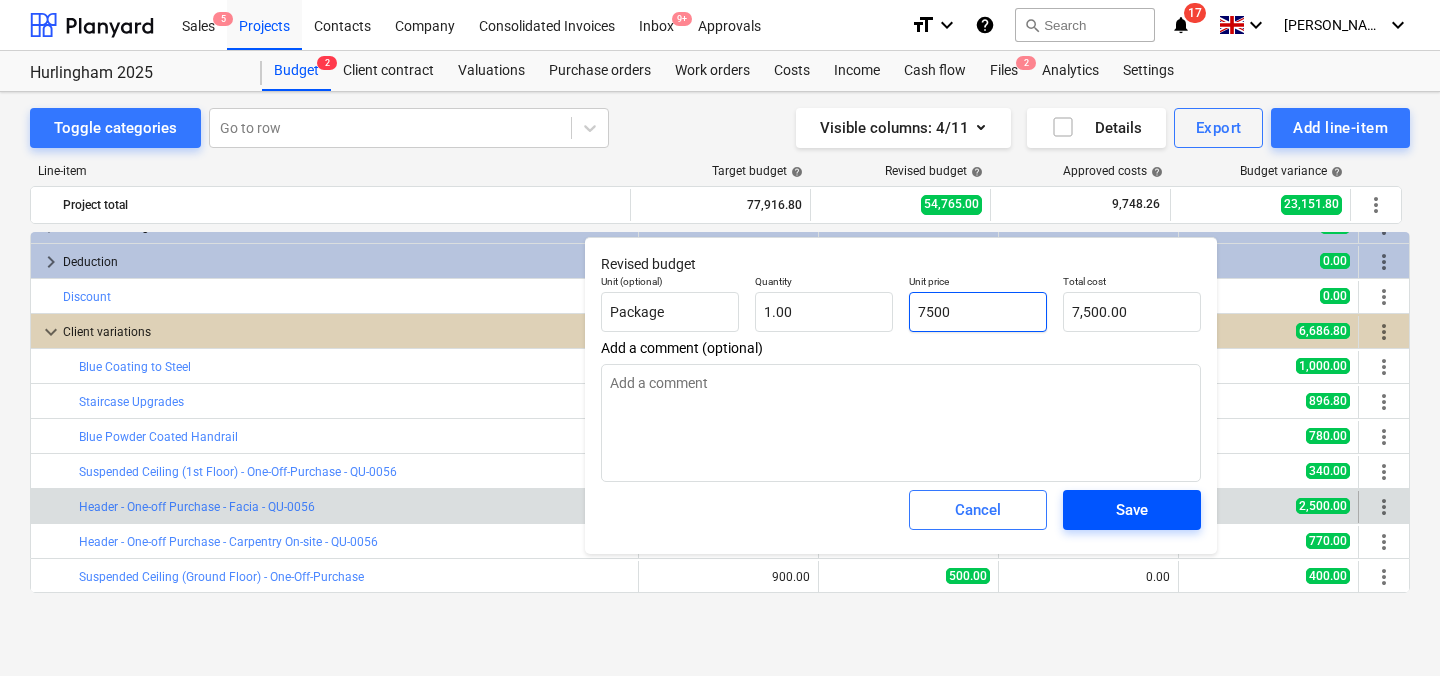 type on "7500" 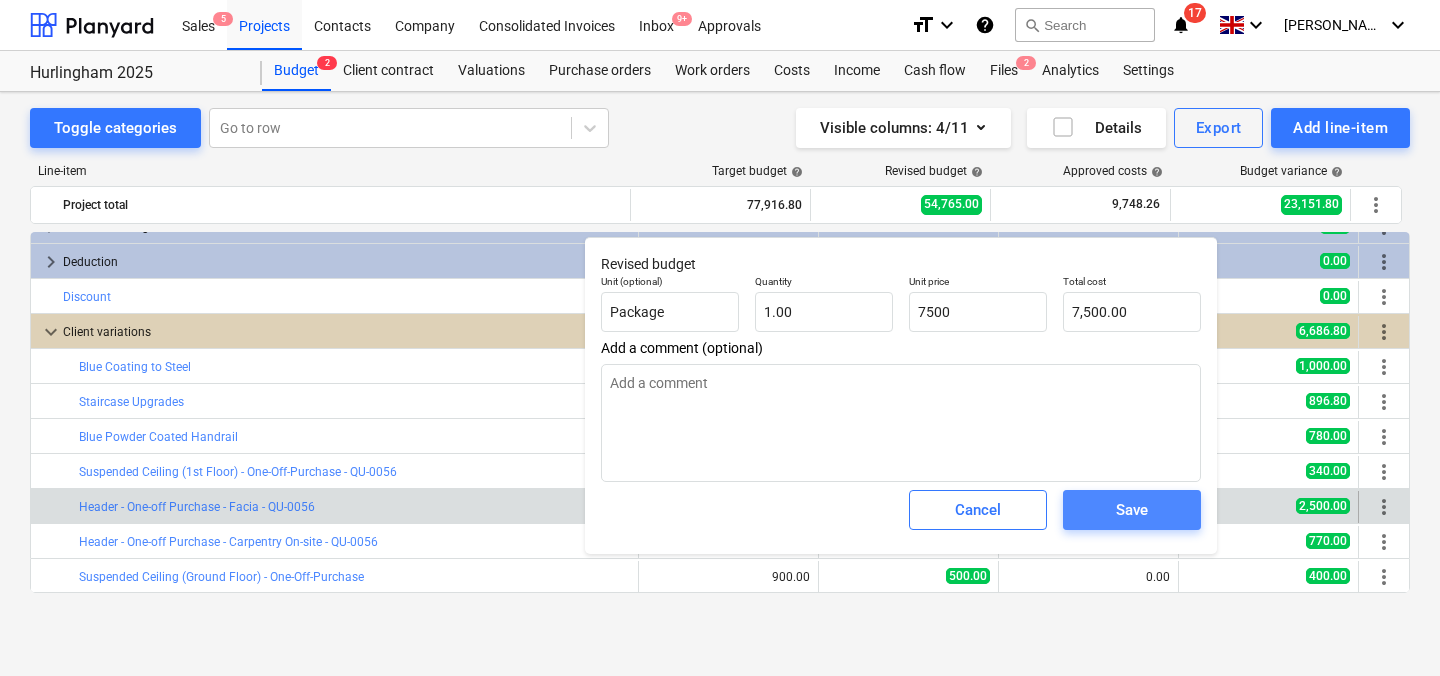 click on "Save" at bounding box center (1132, 510) 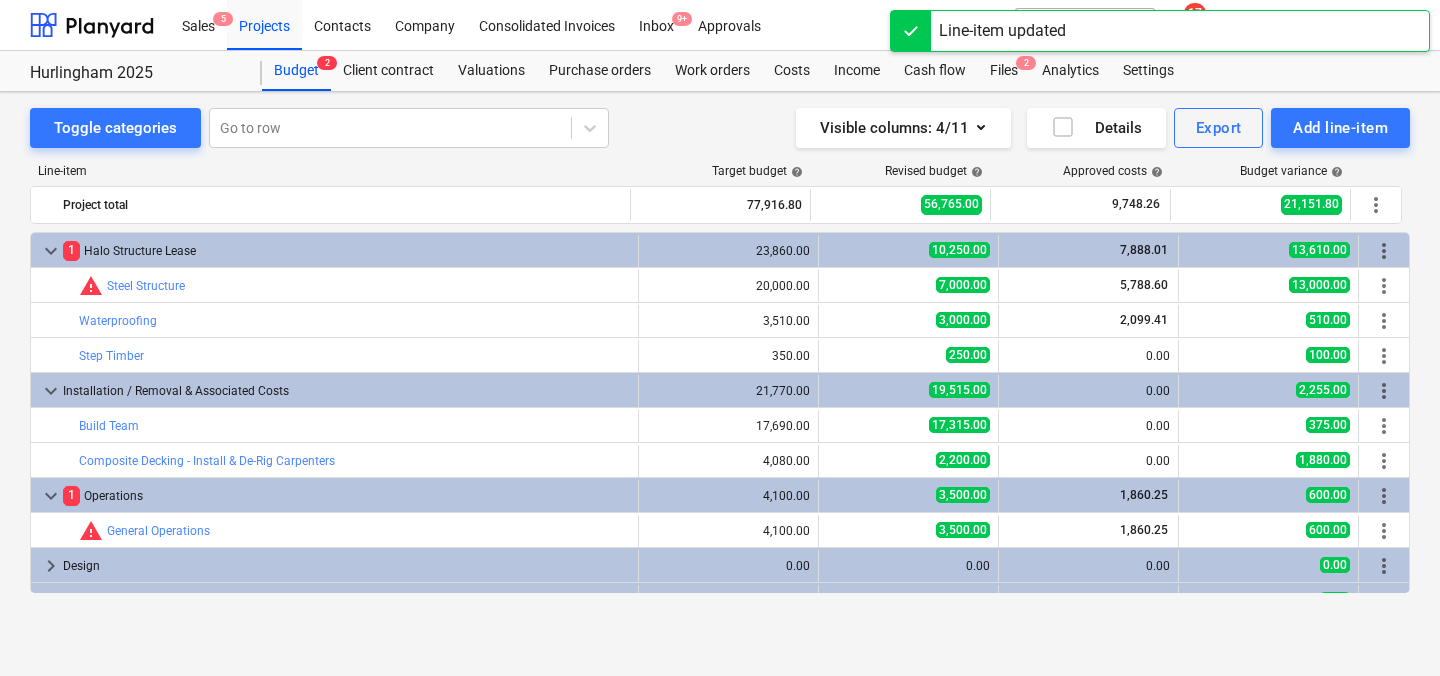 scroll, scrollTop: 409, scrollLeft: 0, axis: vertical 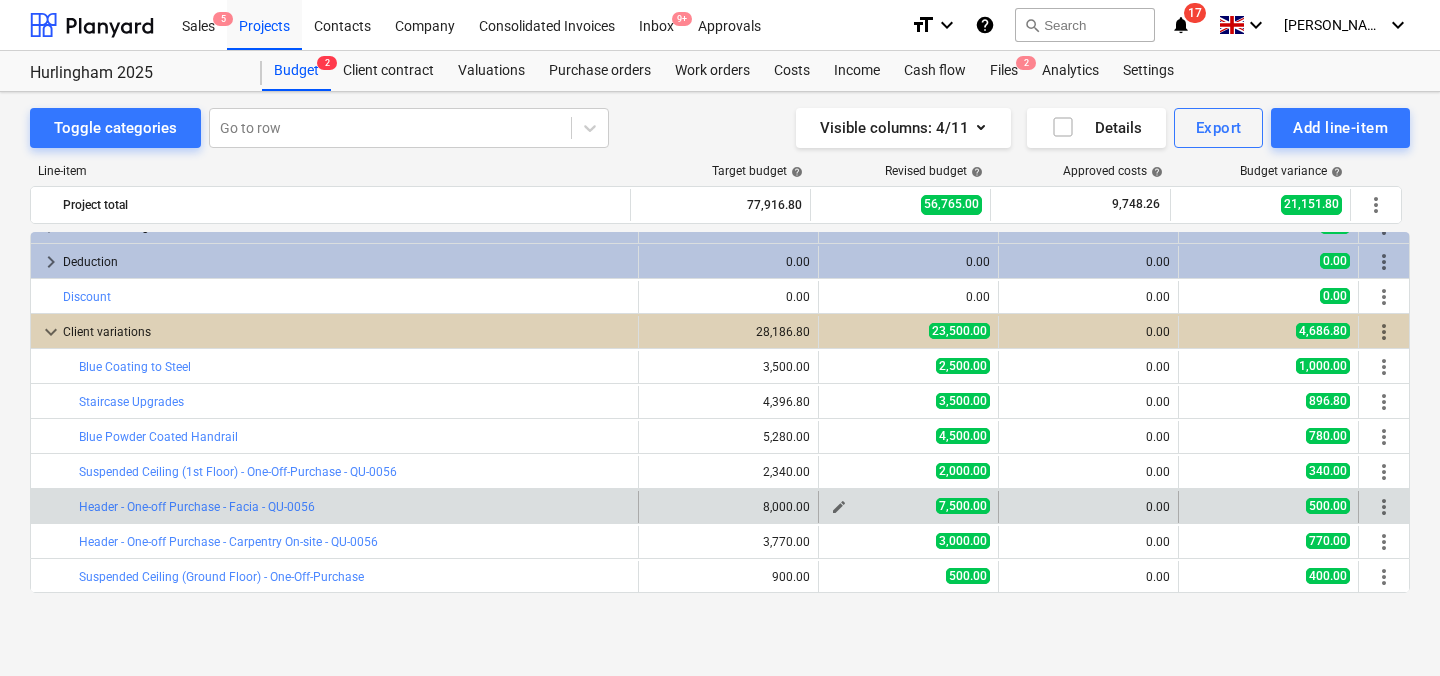 click on "edit" at bounding box center [839, 507] 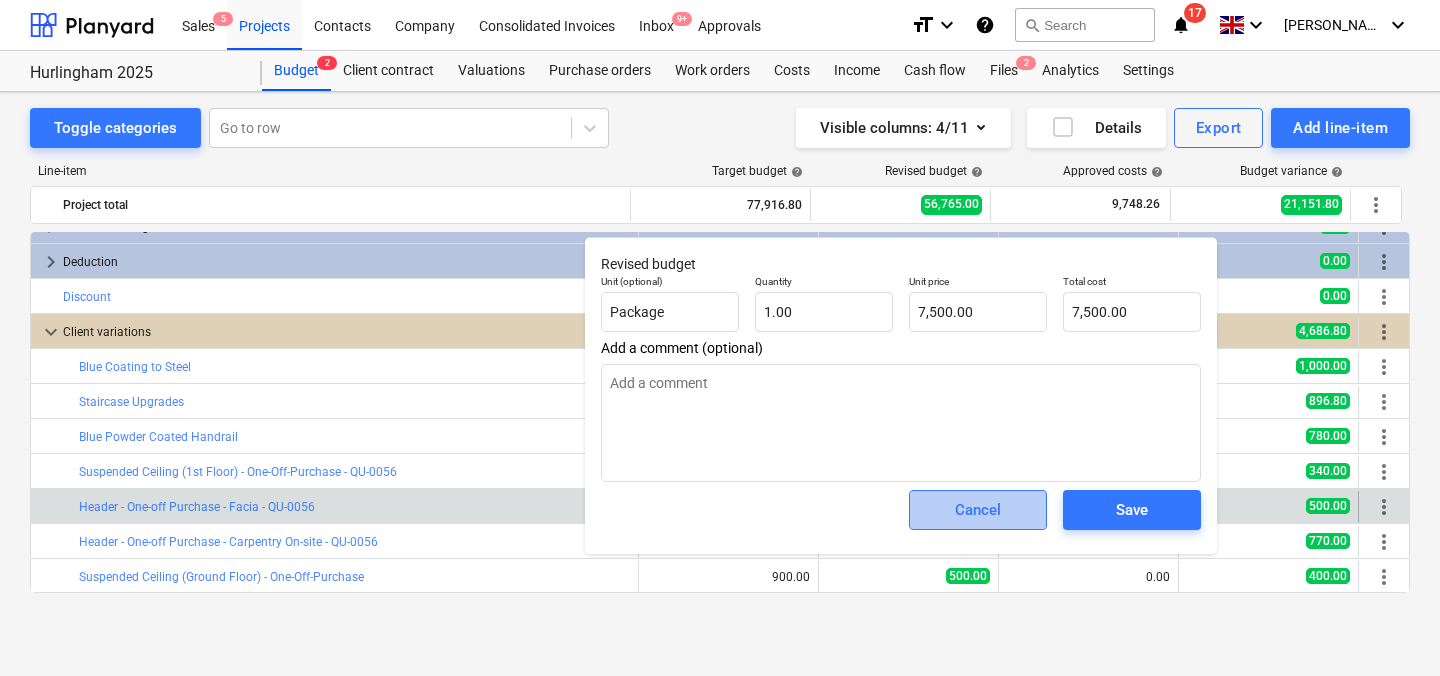 click on "Cancel" at bounding box center [978, 510] 